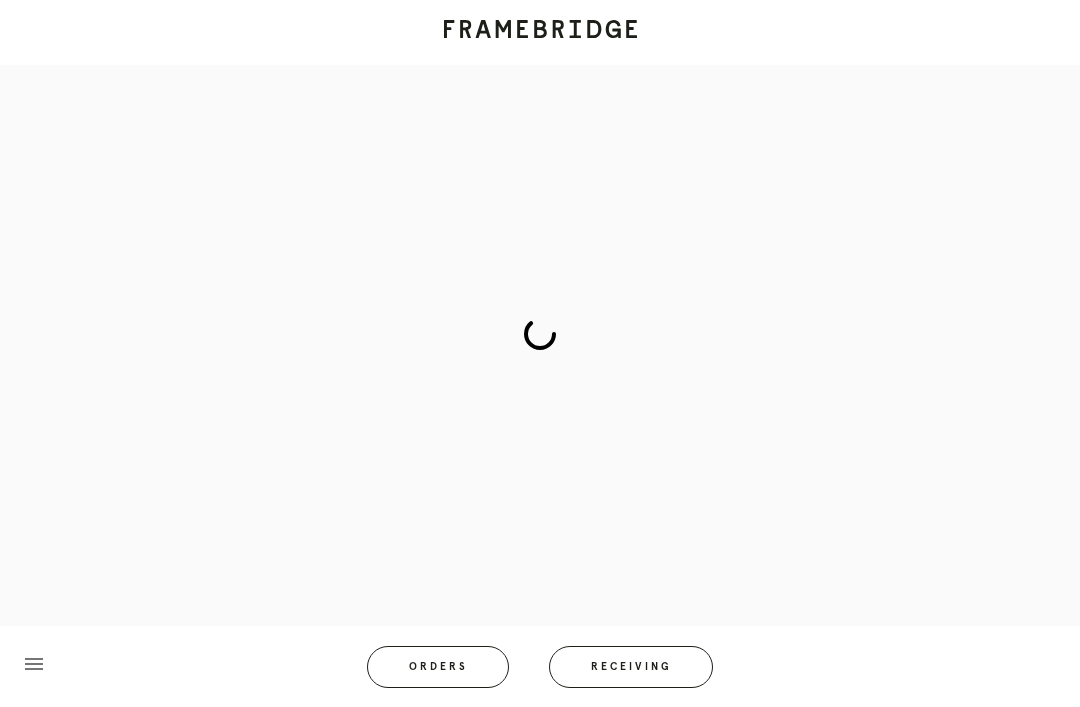 scroll, scrollTop: 83, scrollLeft: 0, axis: vertical 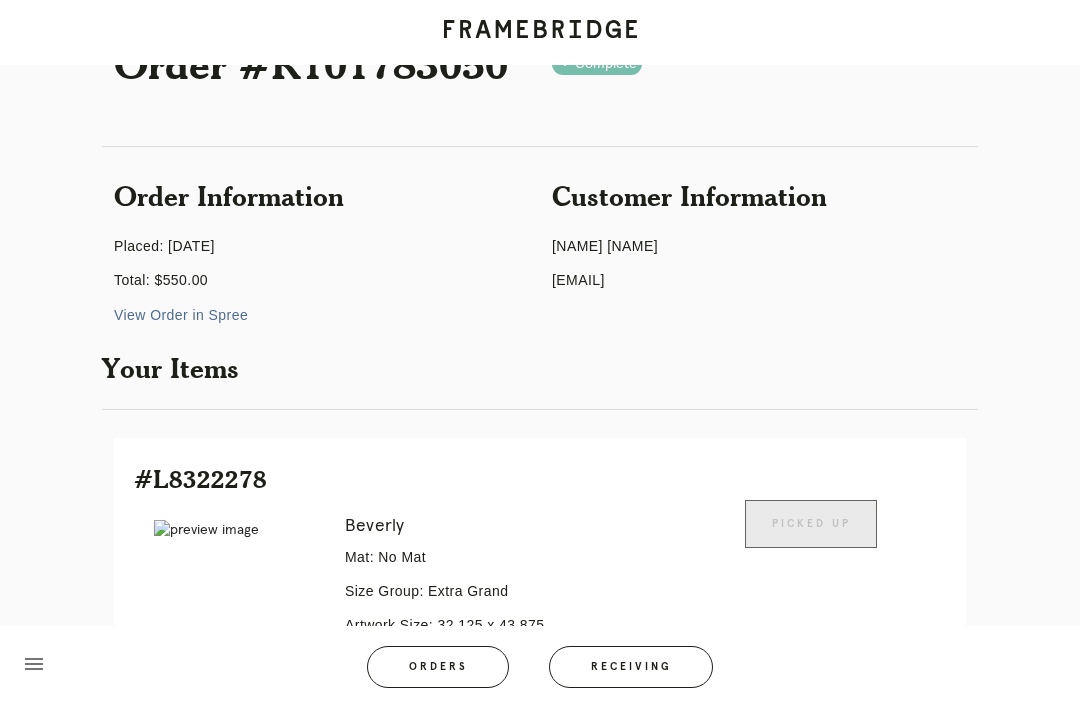 click on "Receiving" at bounding box center [631, 667] 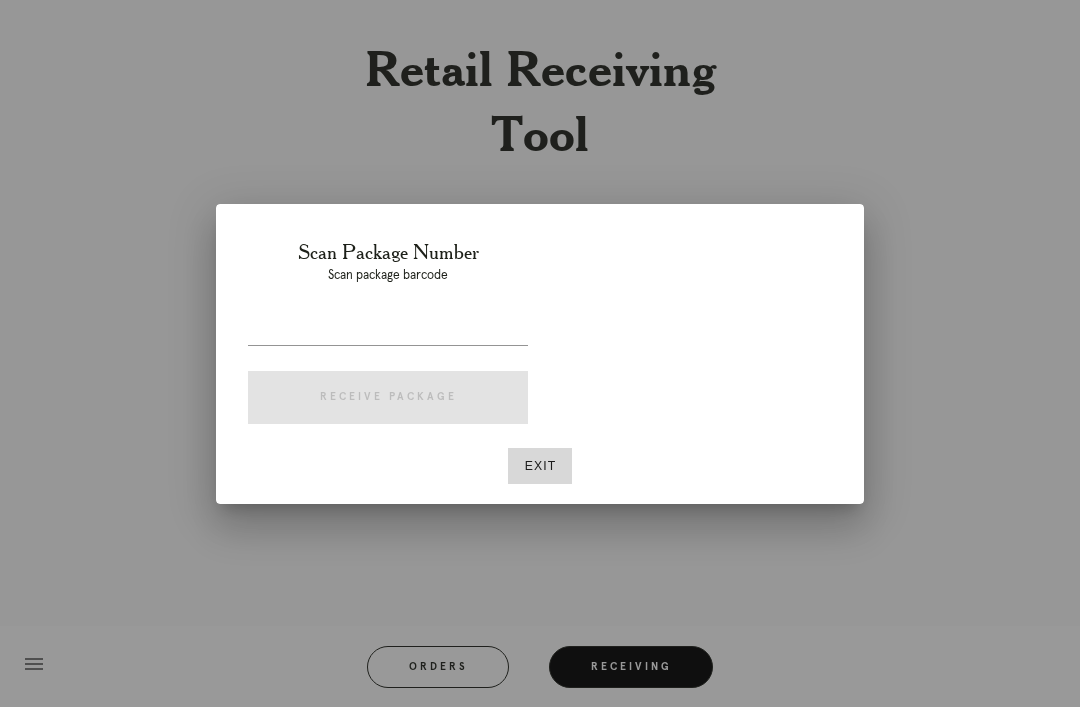 scroll, scrollTop: 64, scrollLeft: 0, axis: vertical 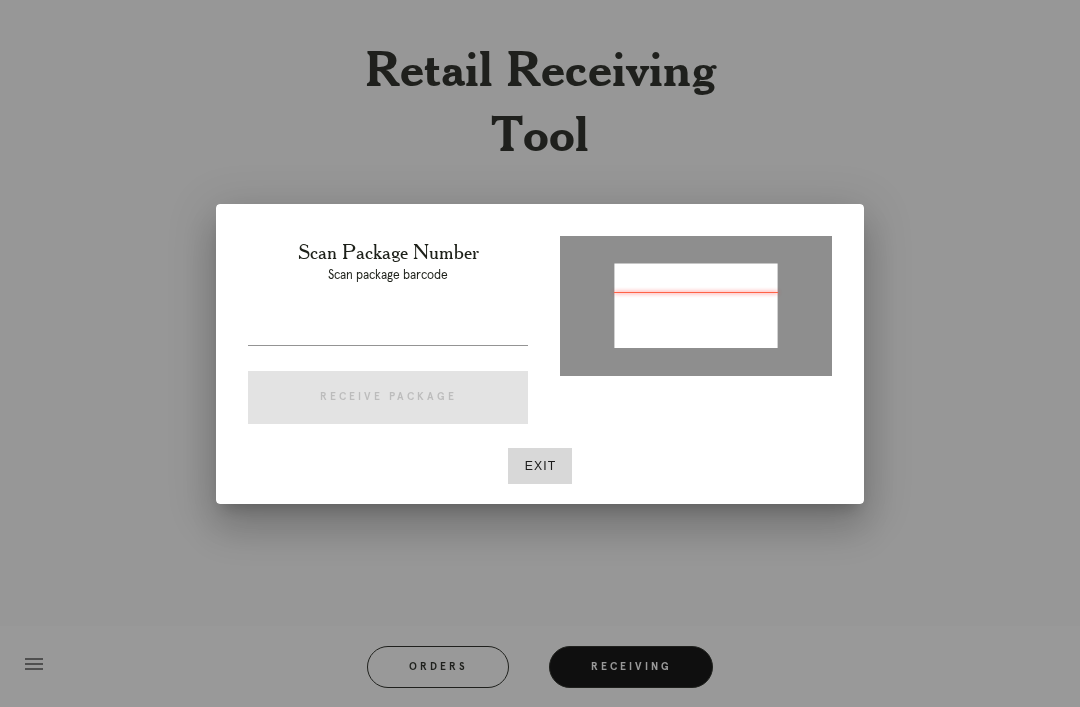 type on "05650083004089" 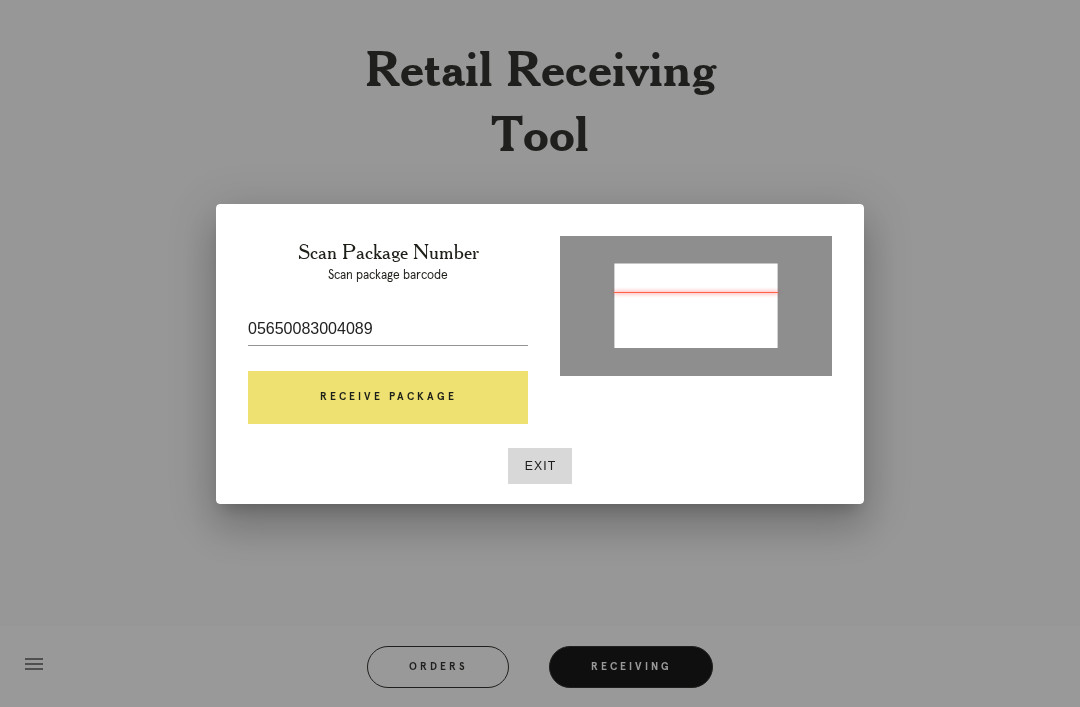 click on "Receive Package" at bounding box center (388, 398) 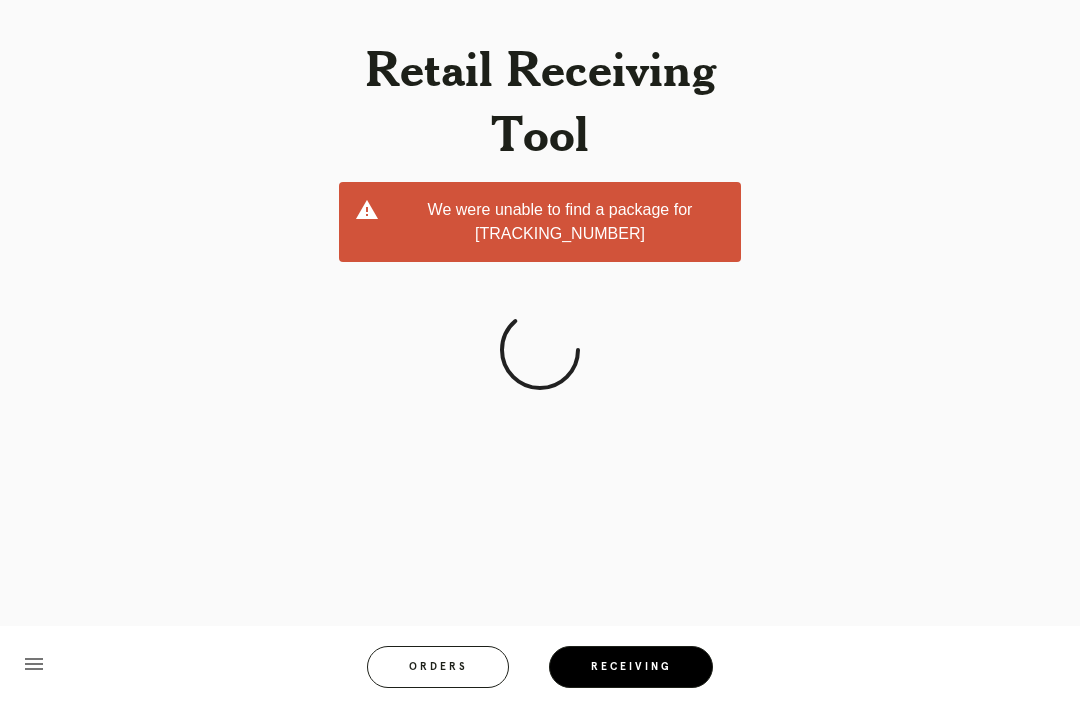 click on "Orders" at bounding box center (438, 667) 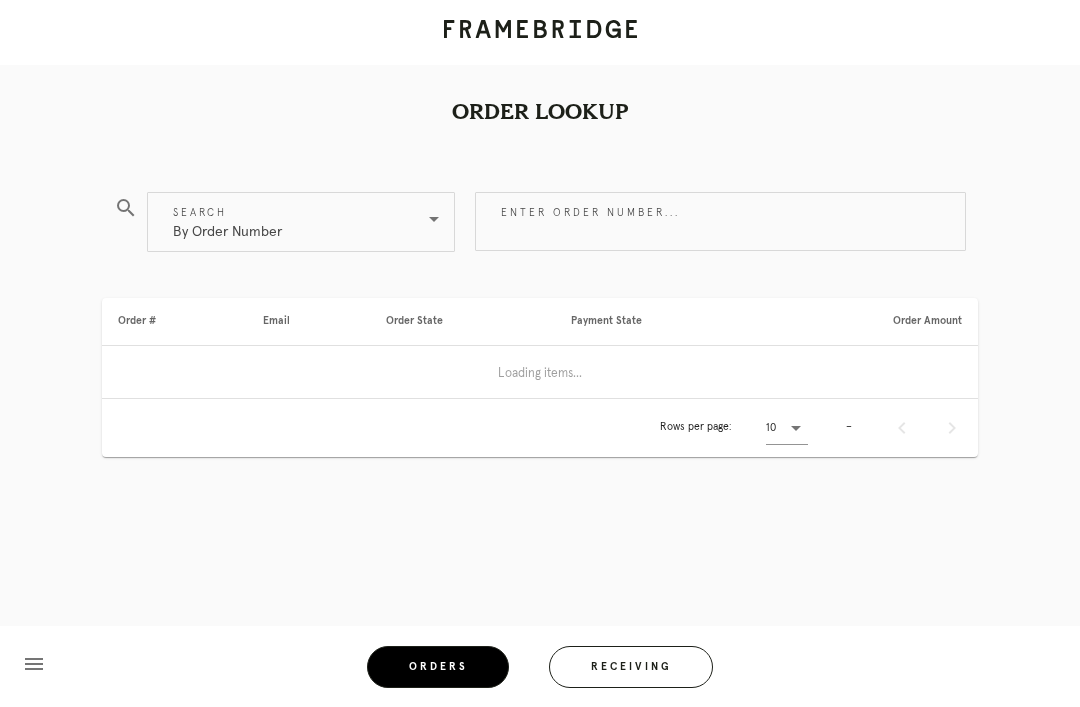 click on "Receiving" at bounding box center (631, 667) 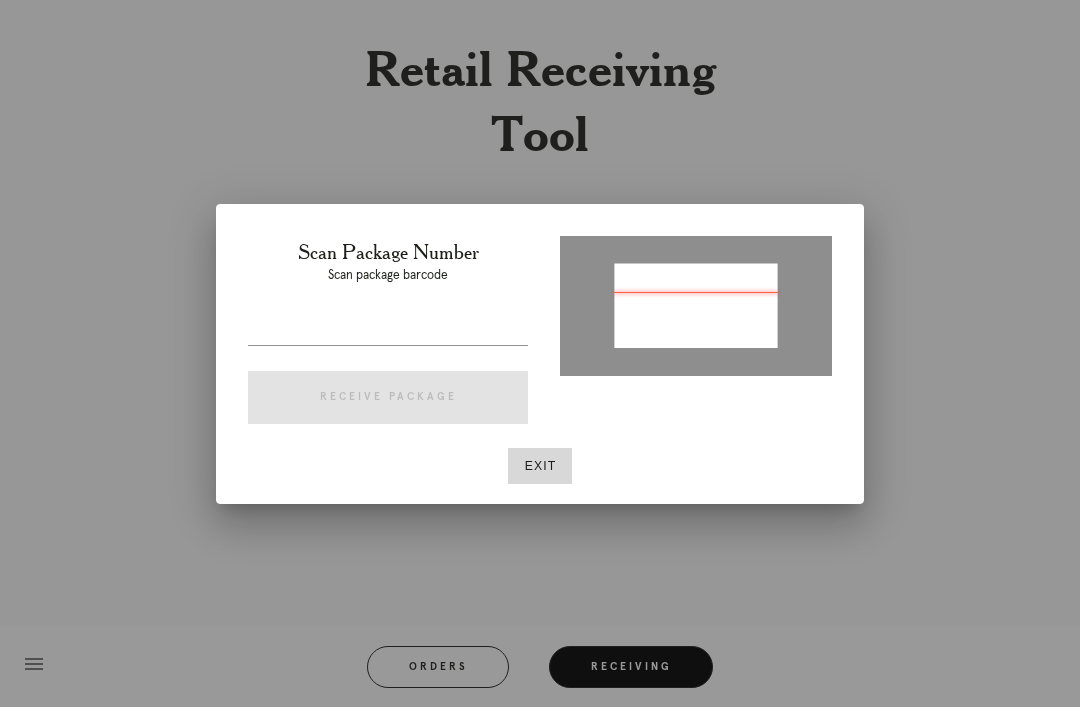 click at bounding box center (696, 304) 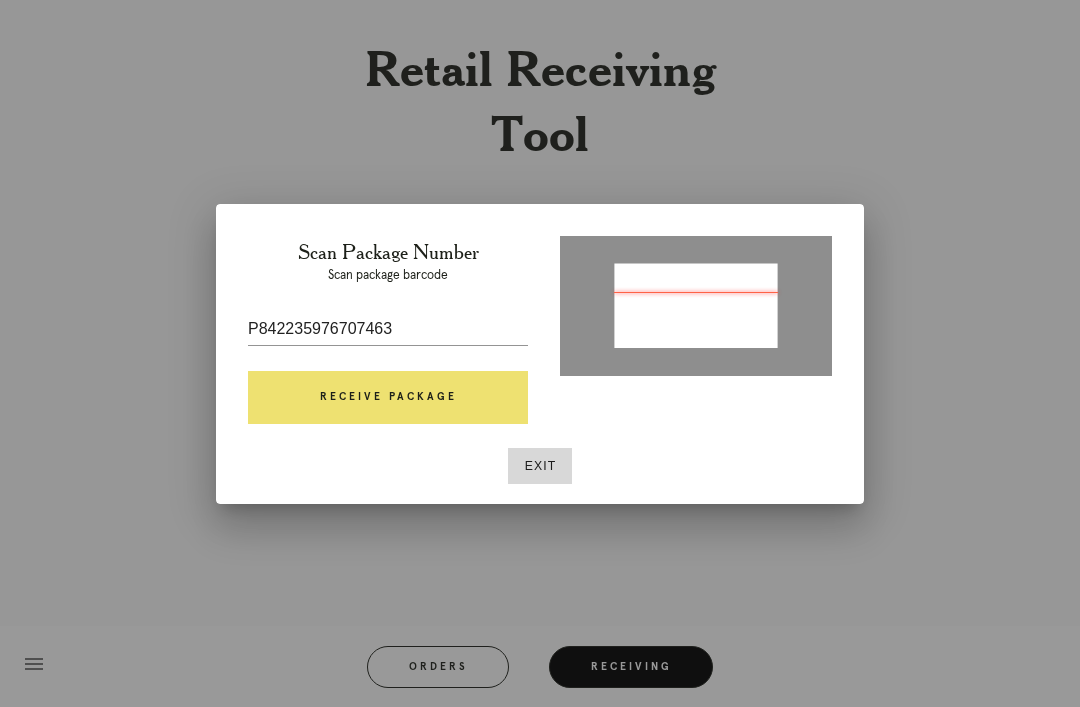 click on "Receive Package" at bounding box center [388, 398] 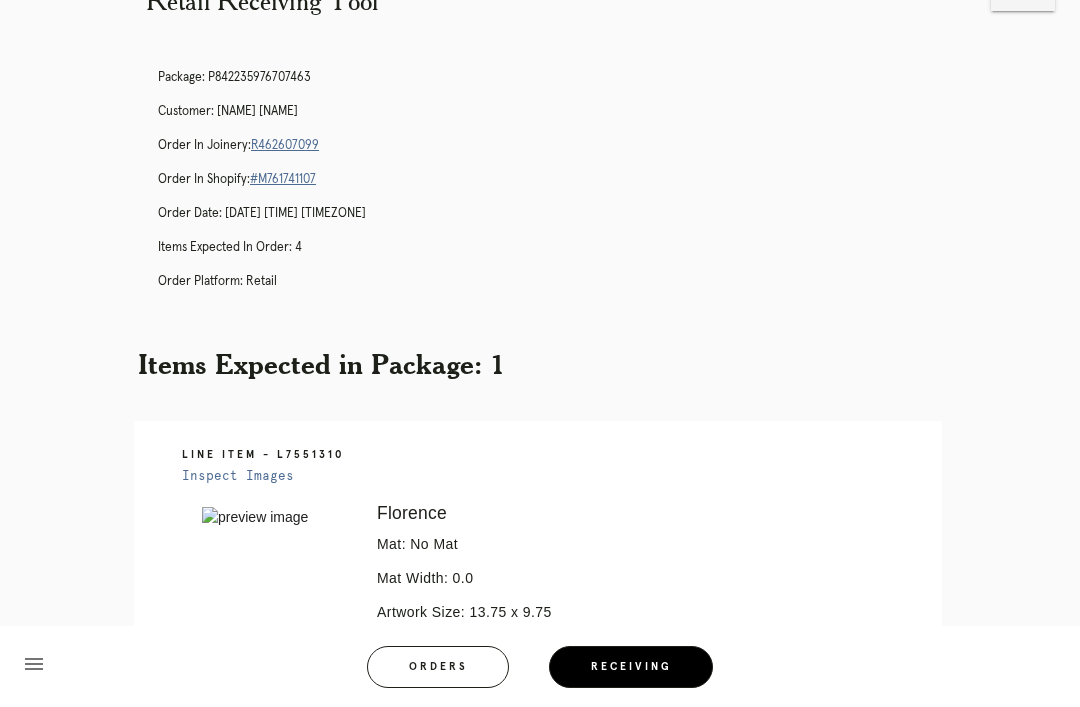 scroll, scrollTop: 318, scrollLeft: 0, axis: vertical 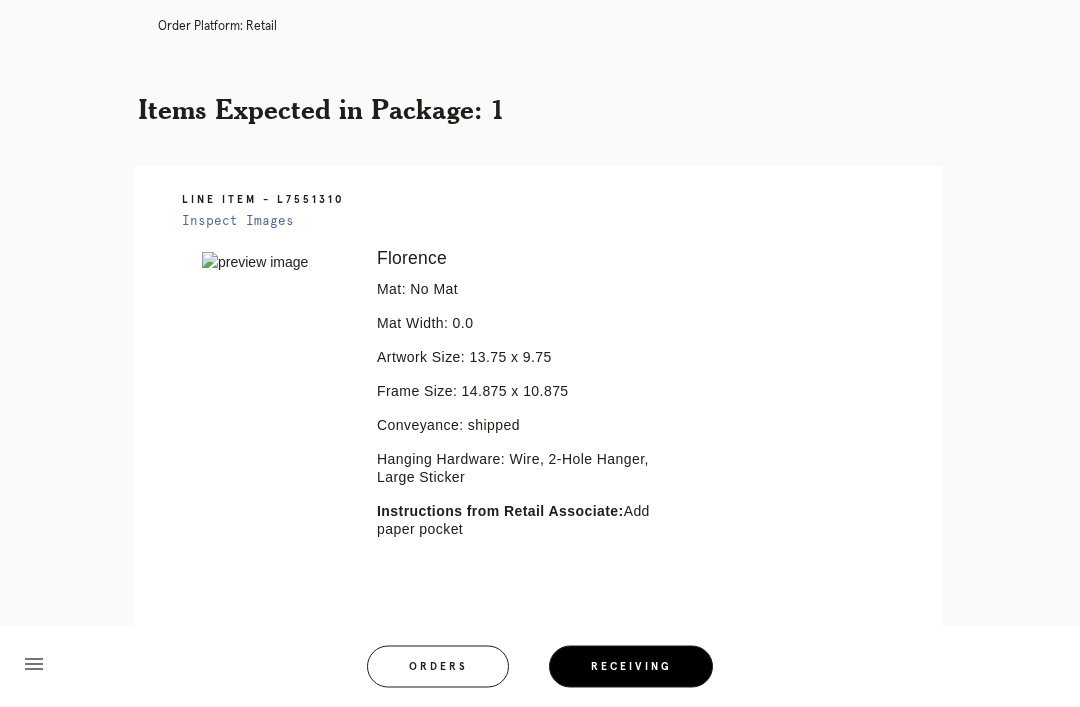 click on "Inspect Images" at bounding box center (238, 222) 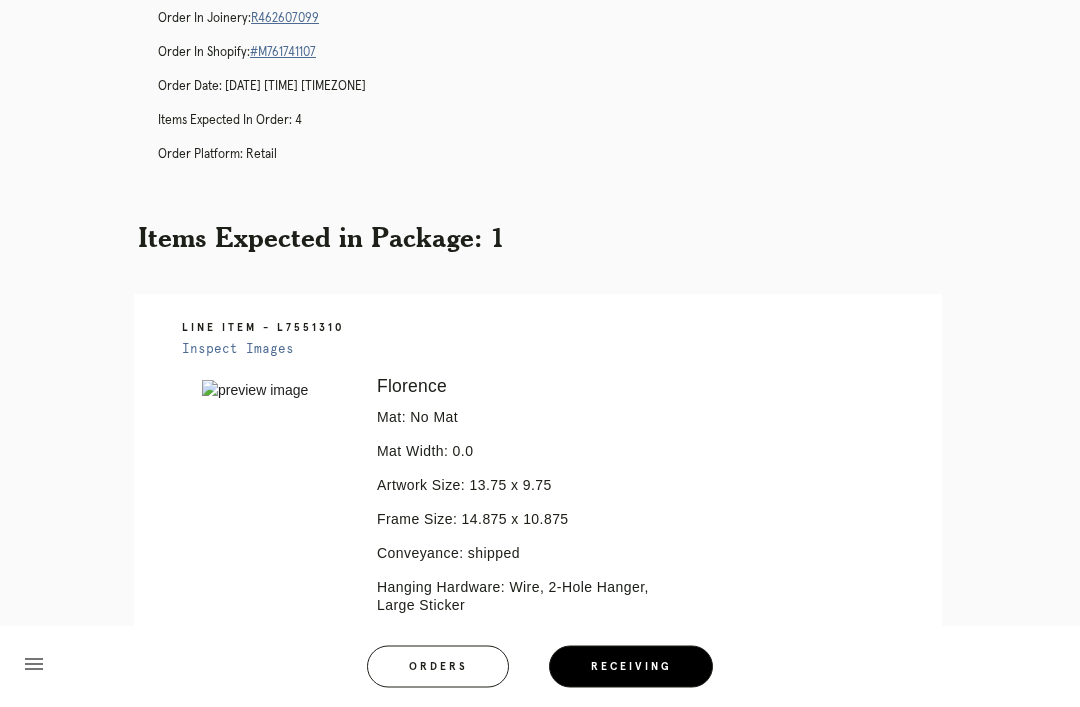 scroll, scrollTop: 0, scrollLeft: 0, axis: both 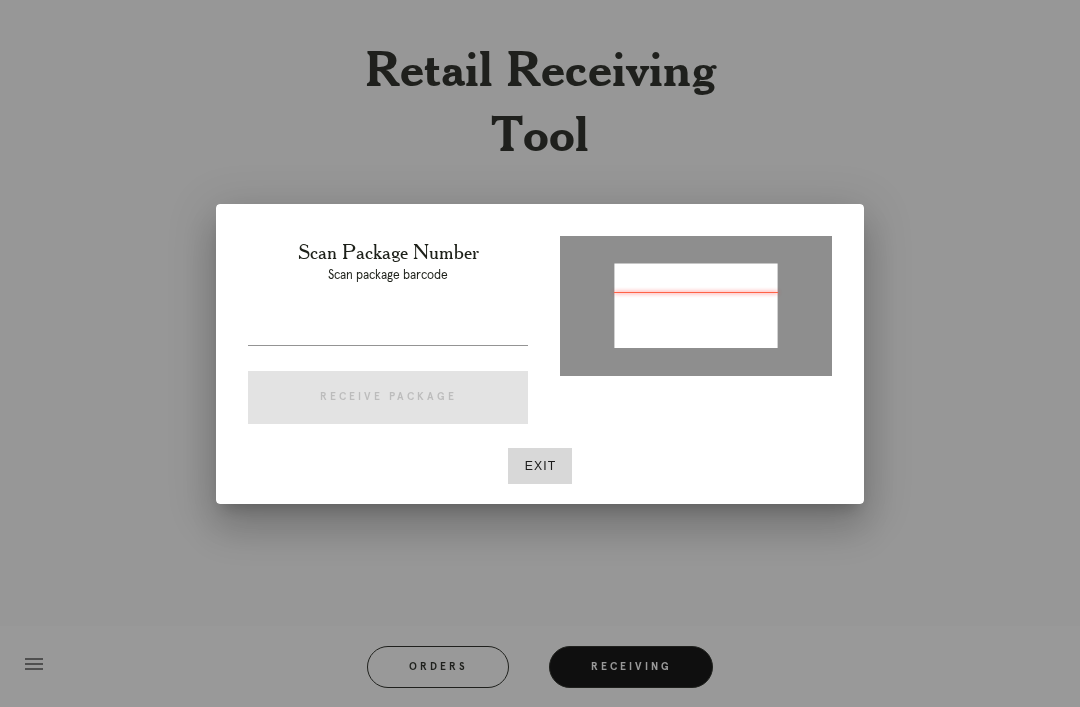 click at bounding box center [696, 304] 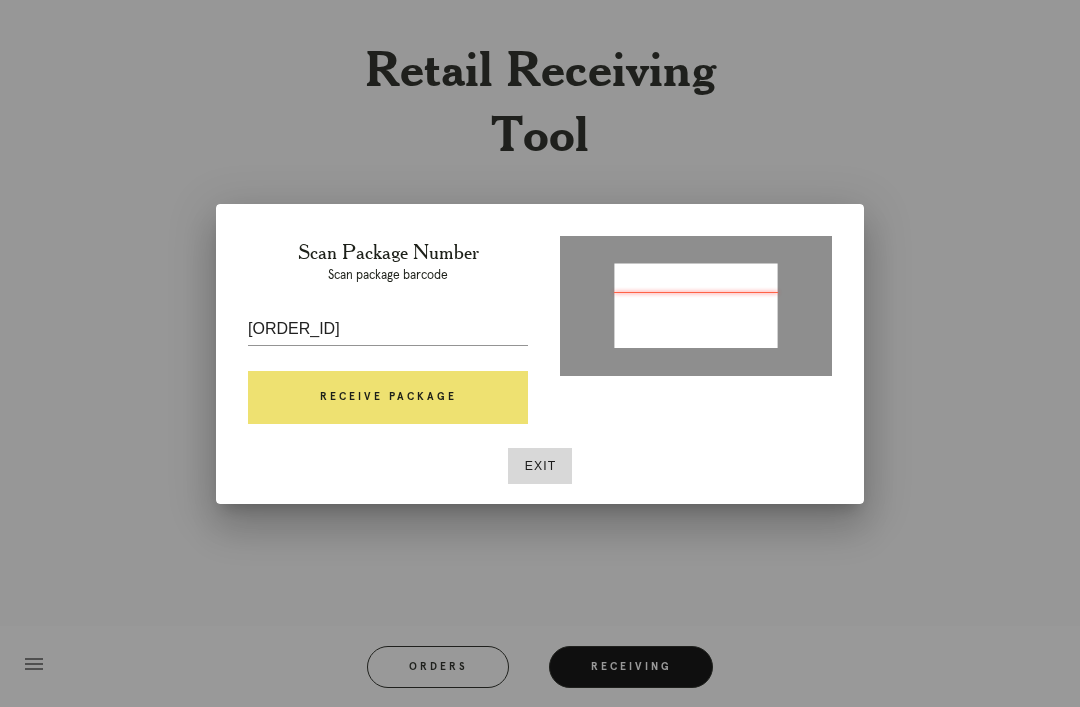 type on "P316474056828039" 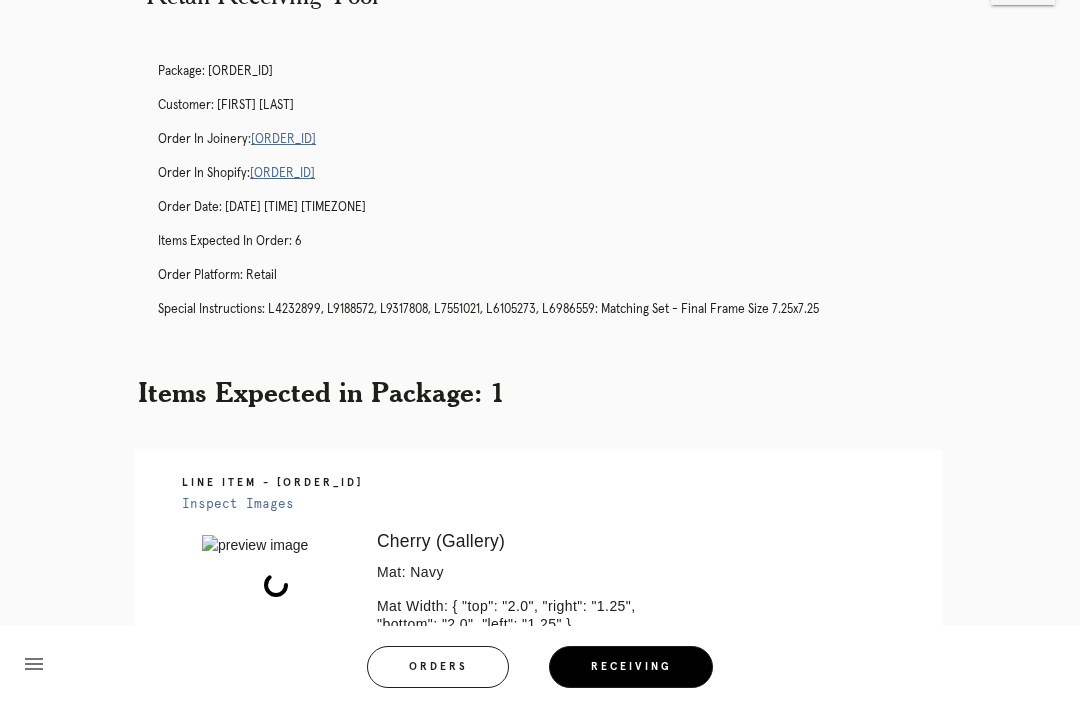 scroll, scrollTop: 0, scrollLeft: 0, axis: both 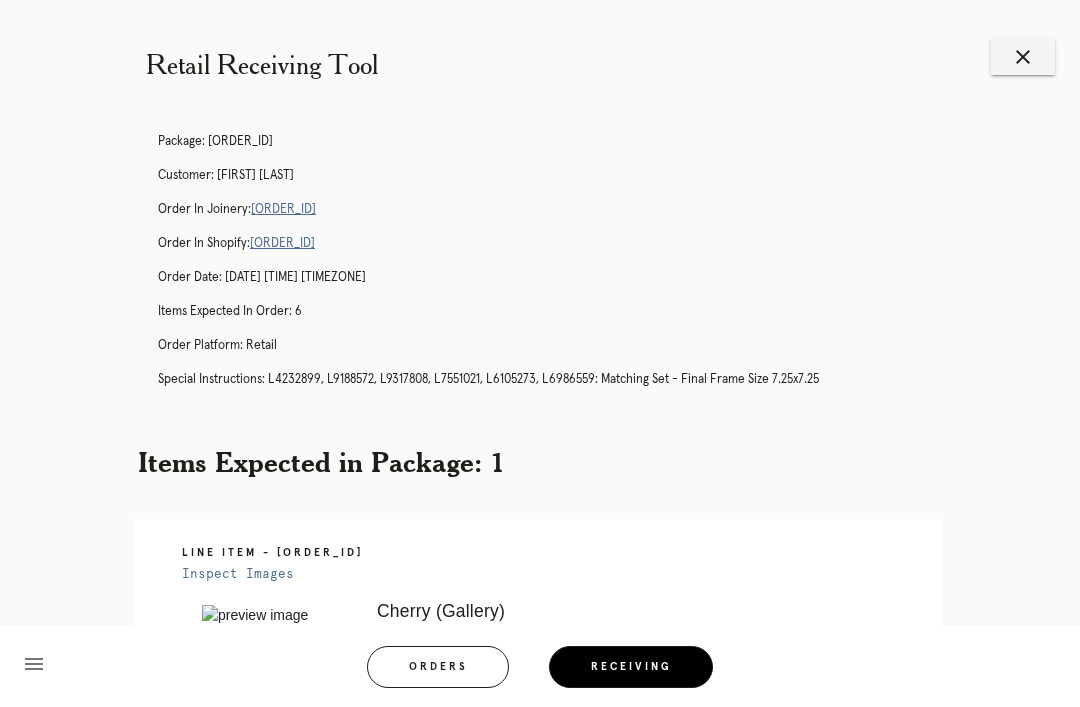 click on "R250589013" at bounding box center (283, 209) 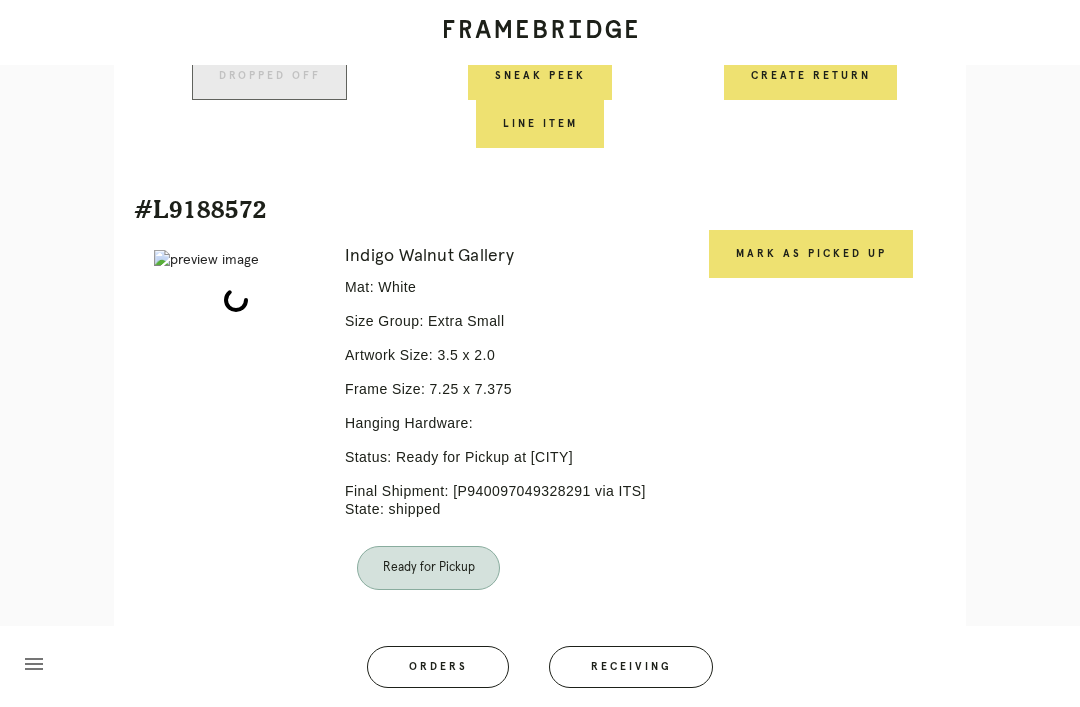 scroll, scrollTop: 963, scrollLeft: 0, axis: vertical 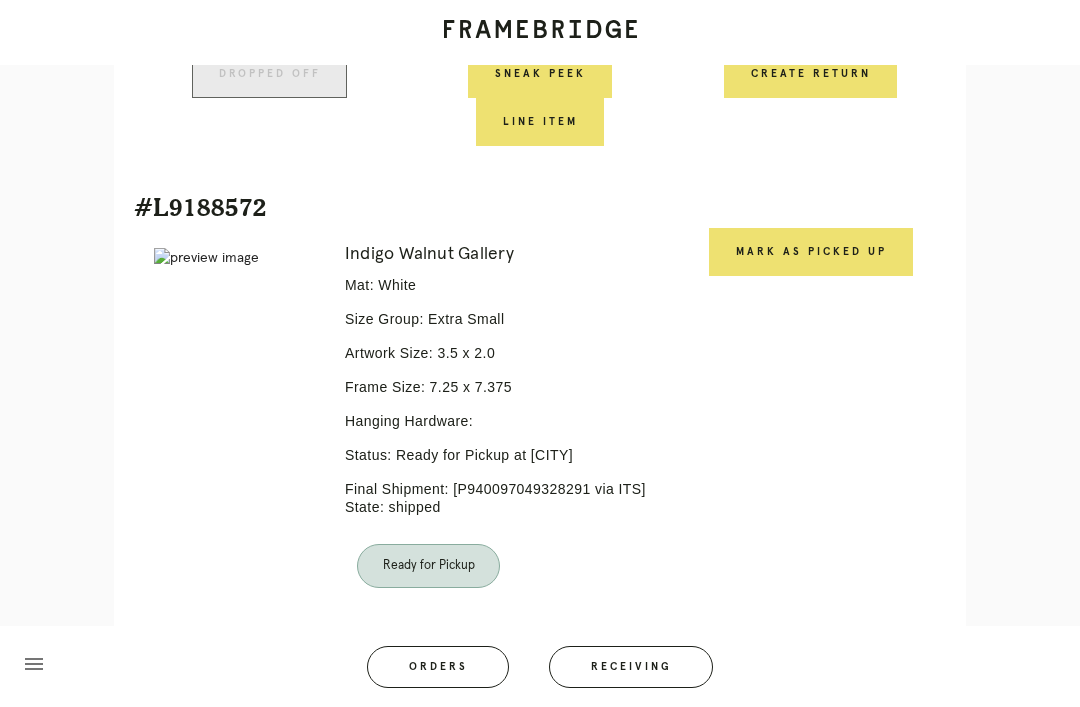 click on "Mark as Picked Up" at bounding box center [811, 252] 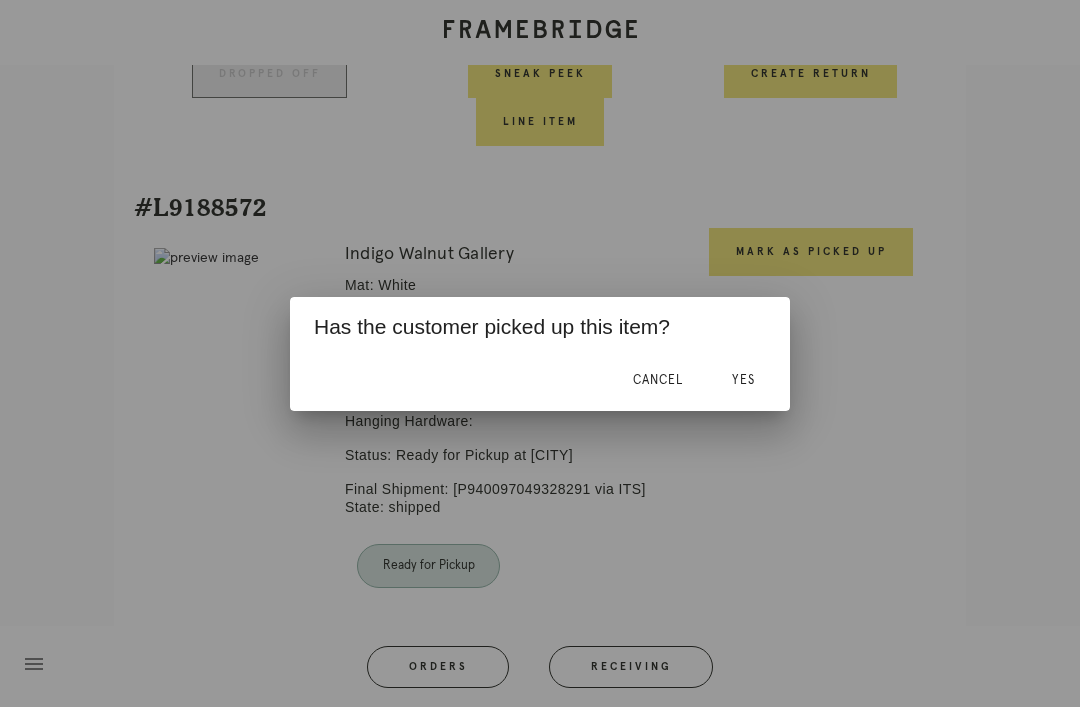click on "Yes" at bounding box center (743, 380) 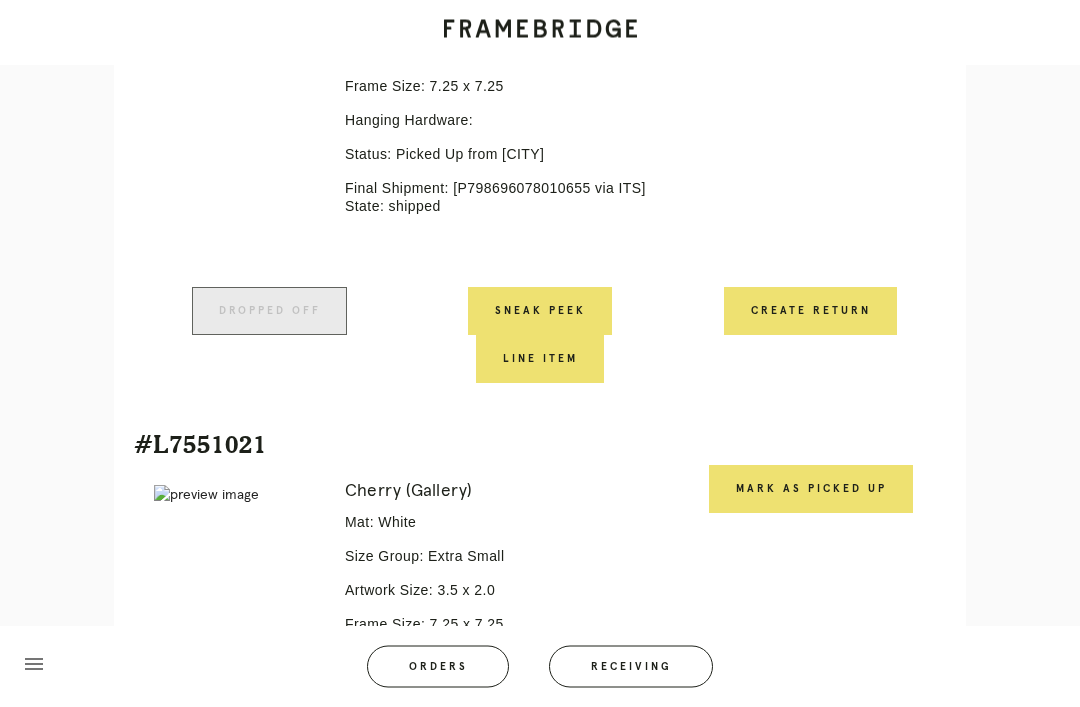 click on "Mark as Picked Up" at bounding box center [811, 490] 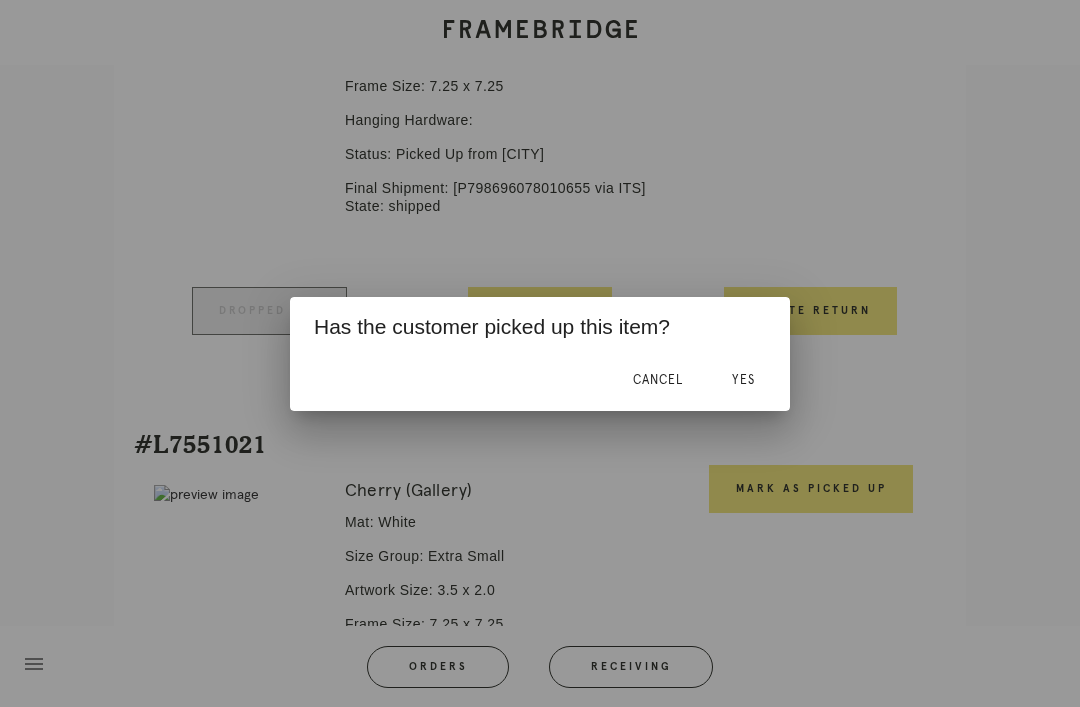 click on "Yes" at bounding box center [743, 380] 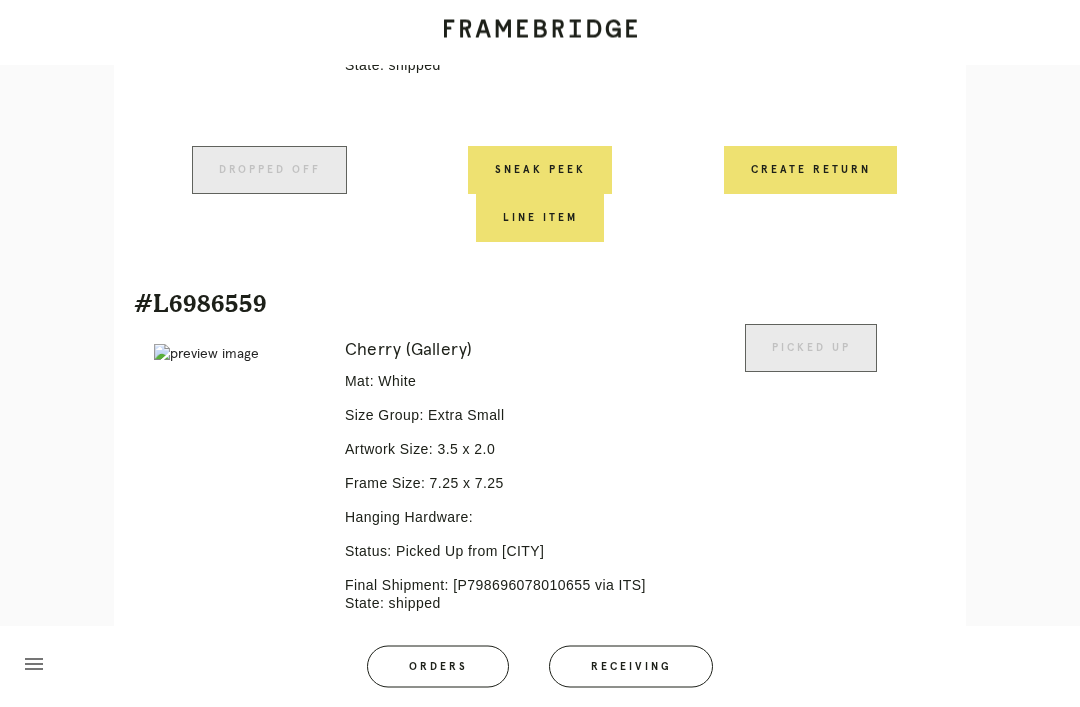 scroll, scrollTop: 3195, scrollLeft: 0, axis: vertical 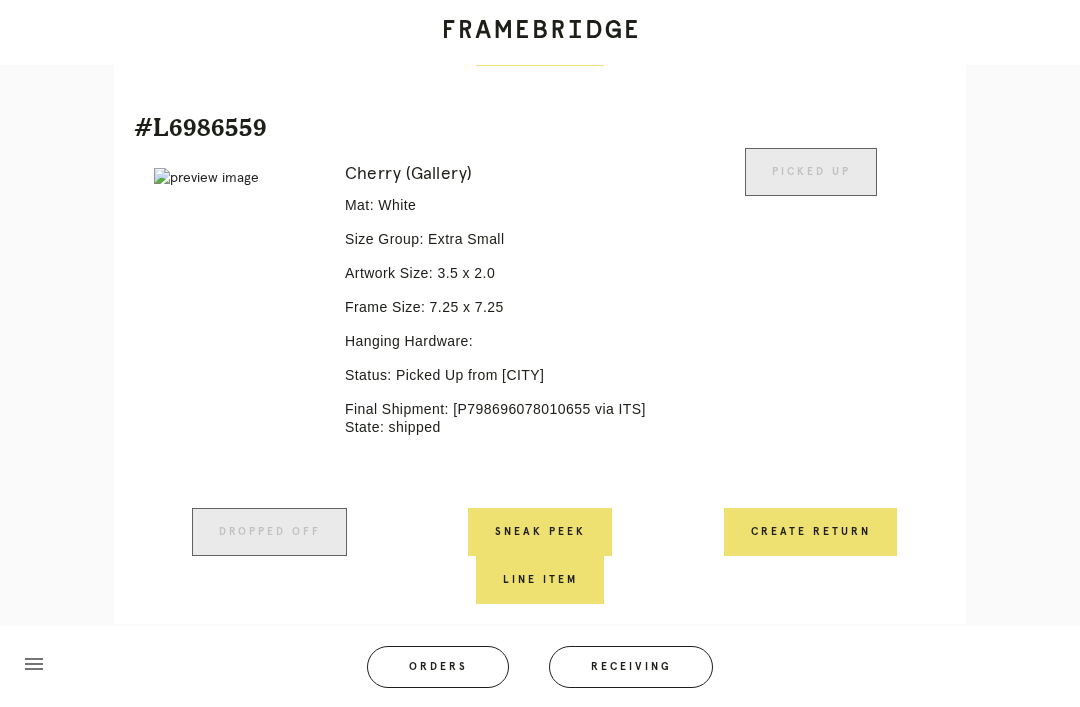click on "Receiving" at bounding box center [631, 667] 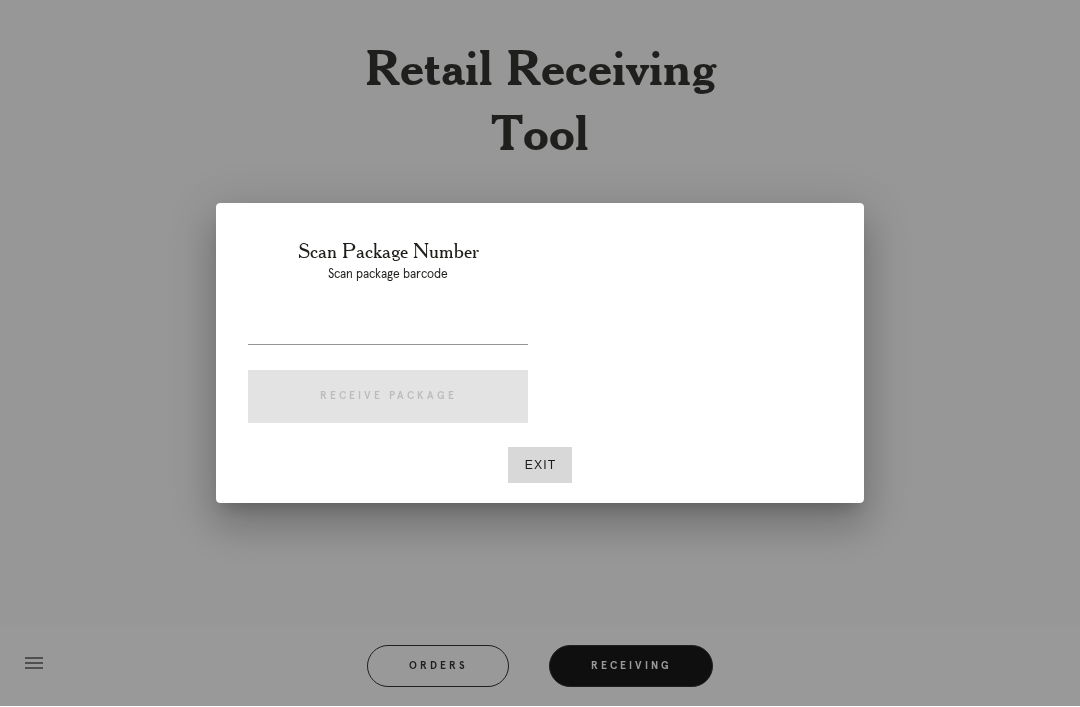 scroll, scrollTop: 64, scrollLeft: 0, axis: vertical 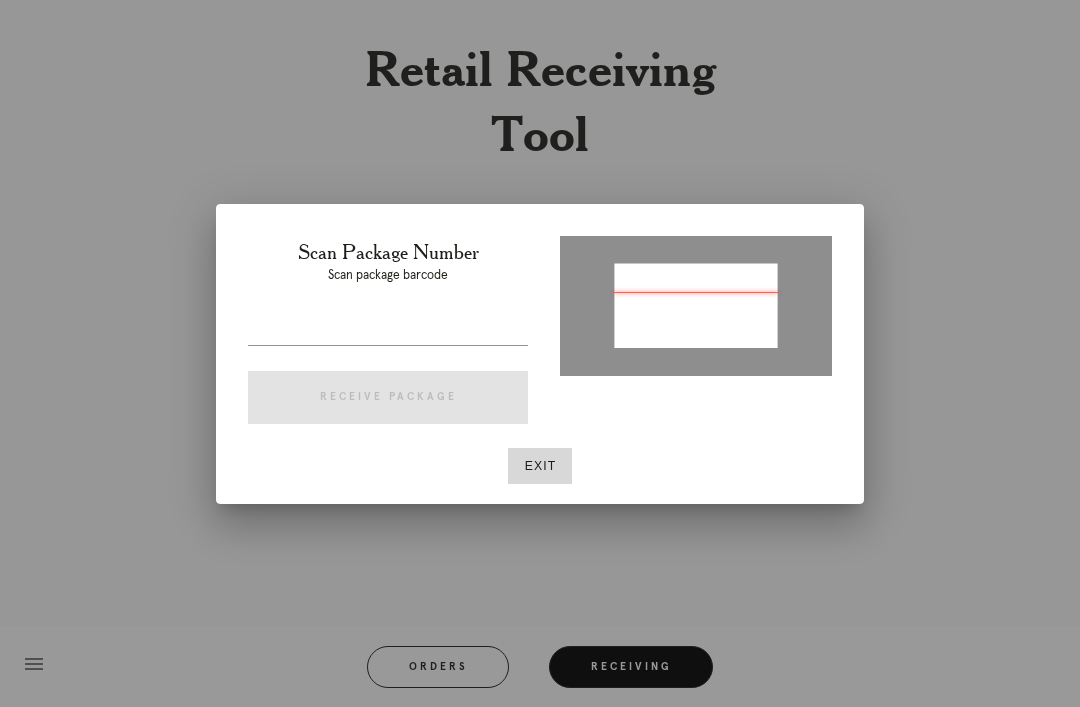 type on "P301647739626261" 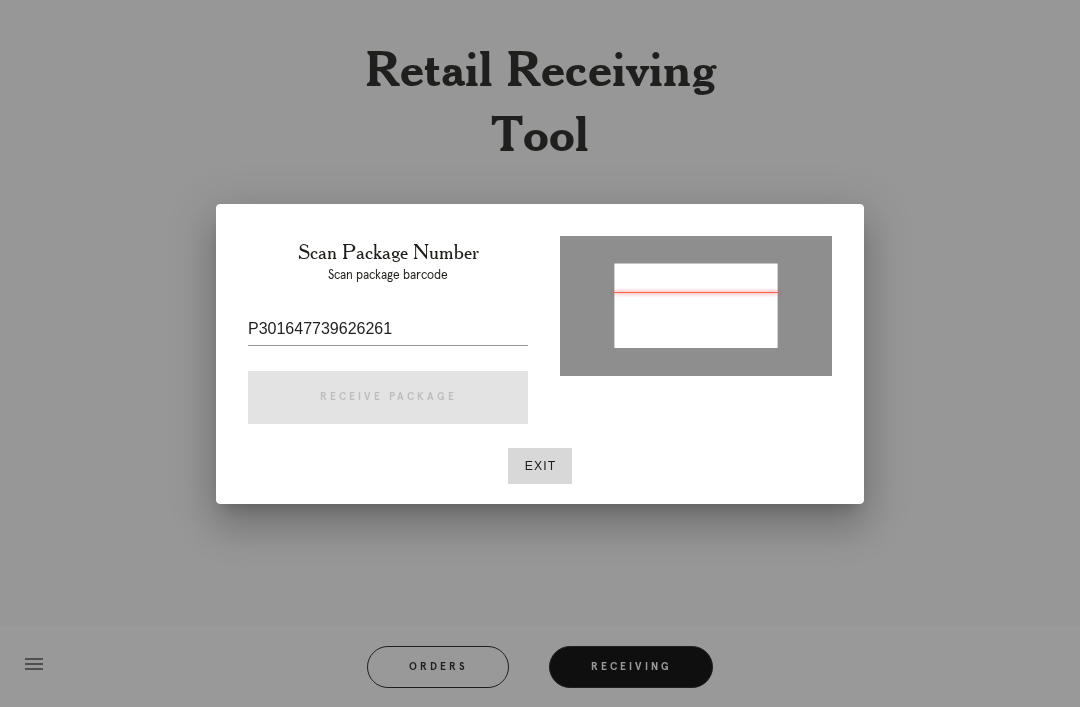 click at bounding box center [696, 307] 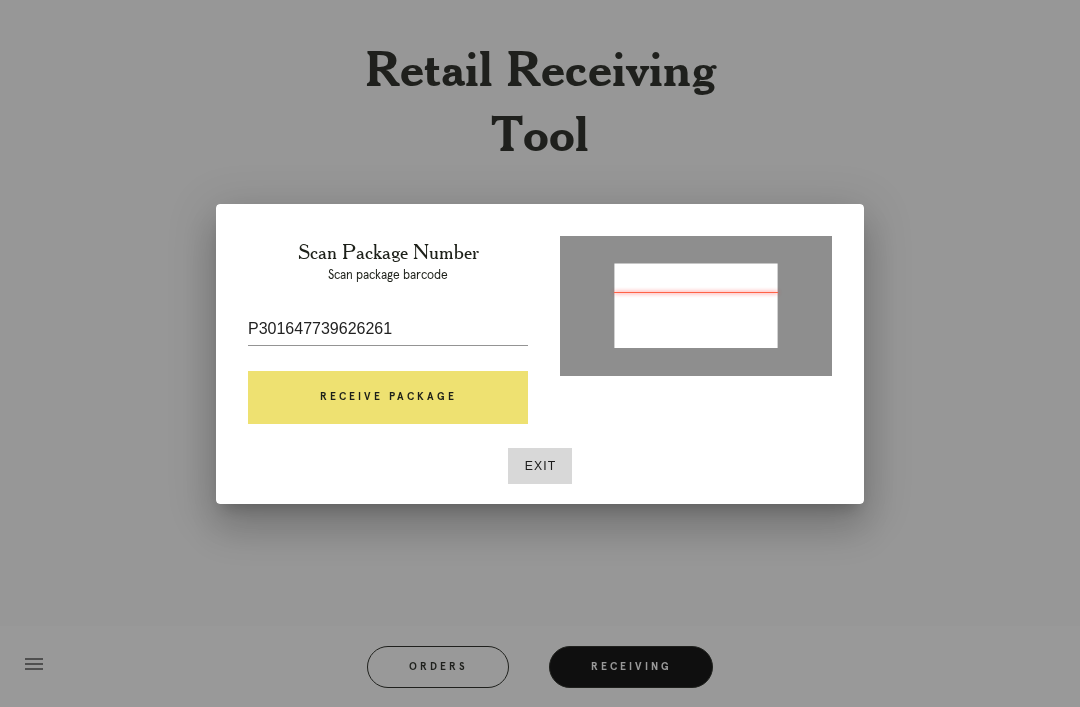 click on "Receive Package" at bounding box center (388, 398) 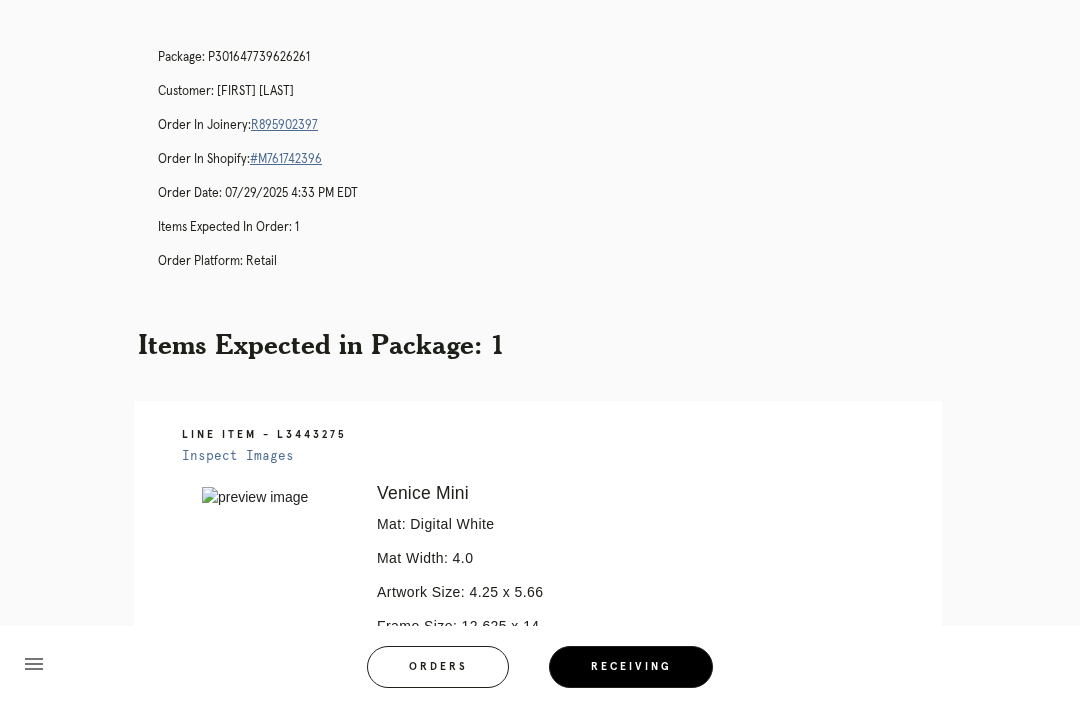 scroll, scrollTop: 0, scrollLeft: 0, axis: both 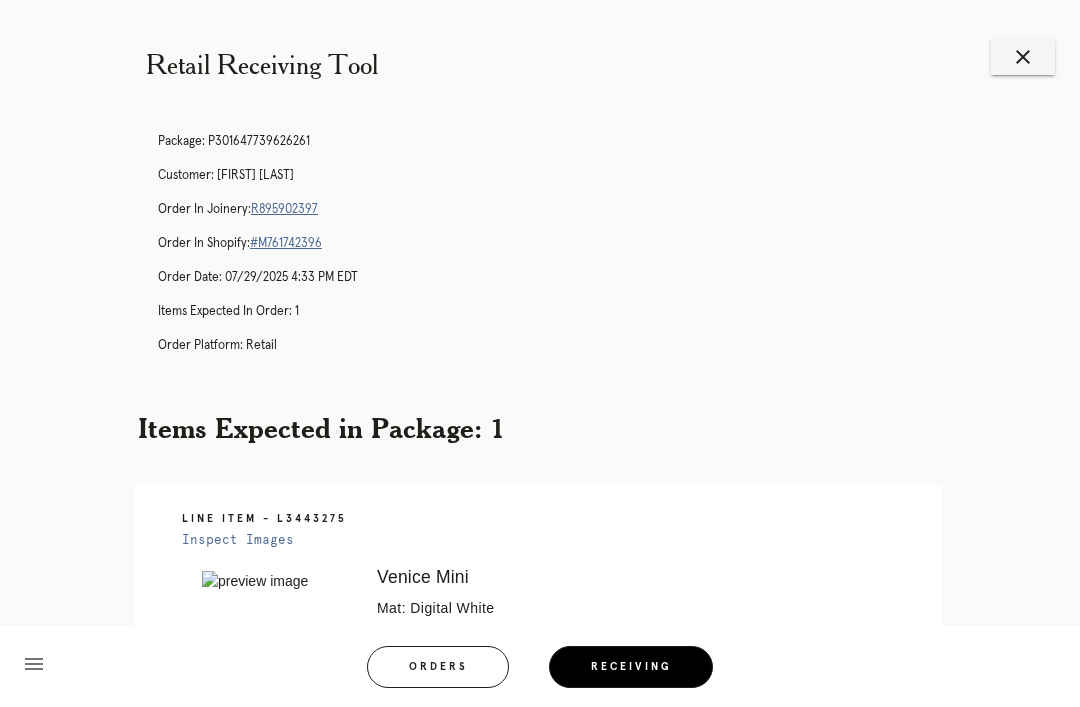 click on "R895902397" at bounding box center [284, 209] 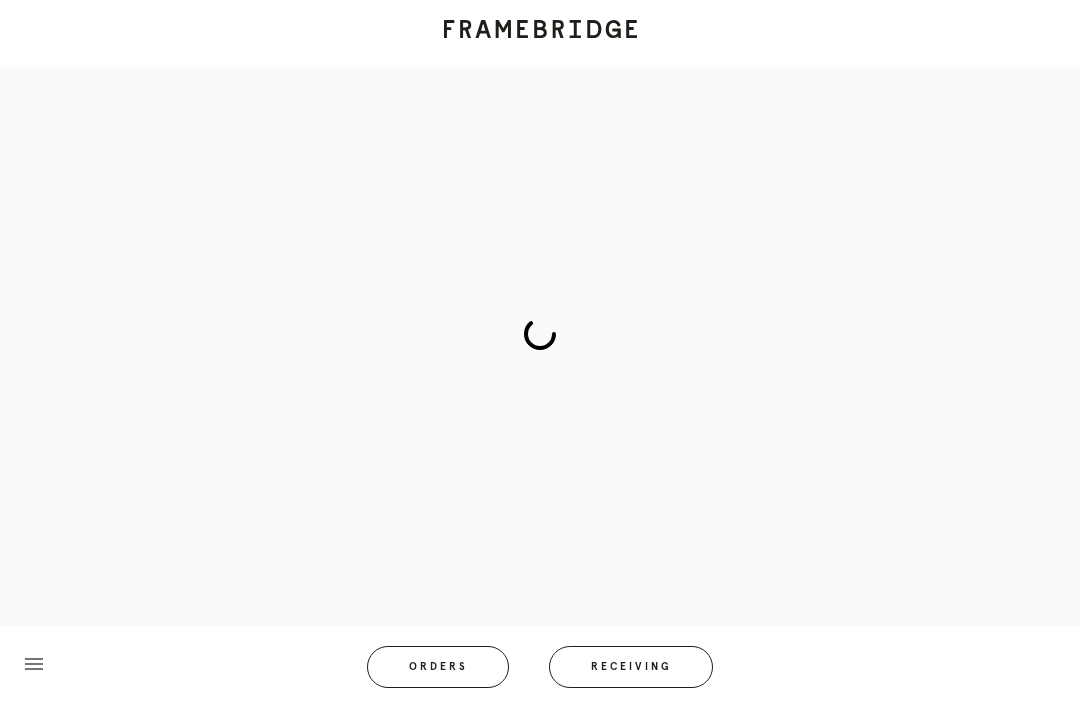 scroll, scrollTop: 0, scrollLeft: 0, axis: both 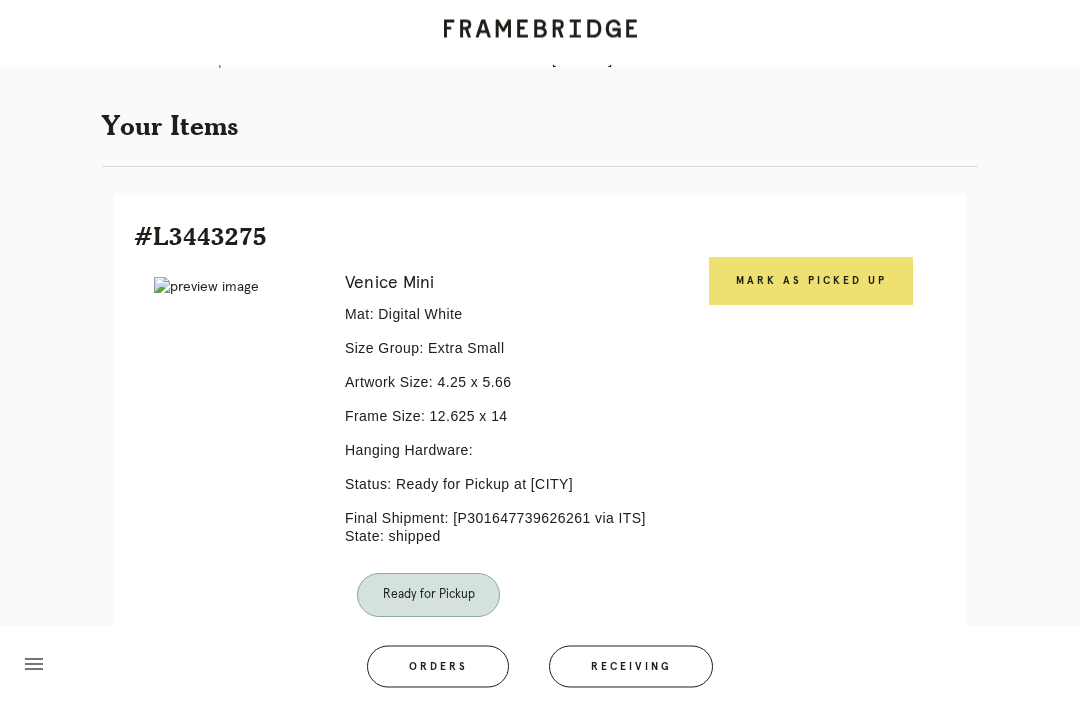 click on "Mark as Picked Up" at bounding box center (811, 282) 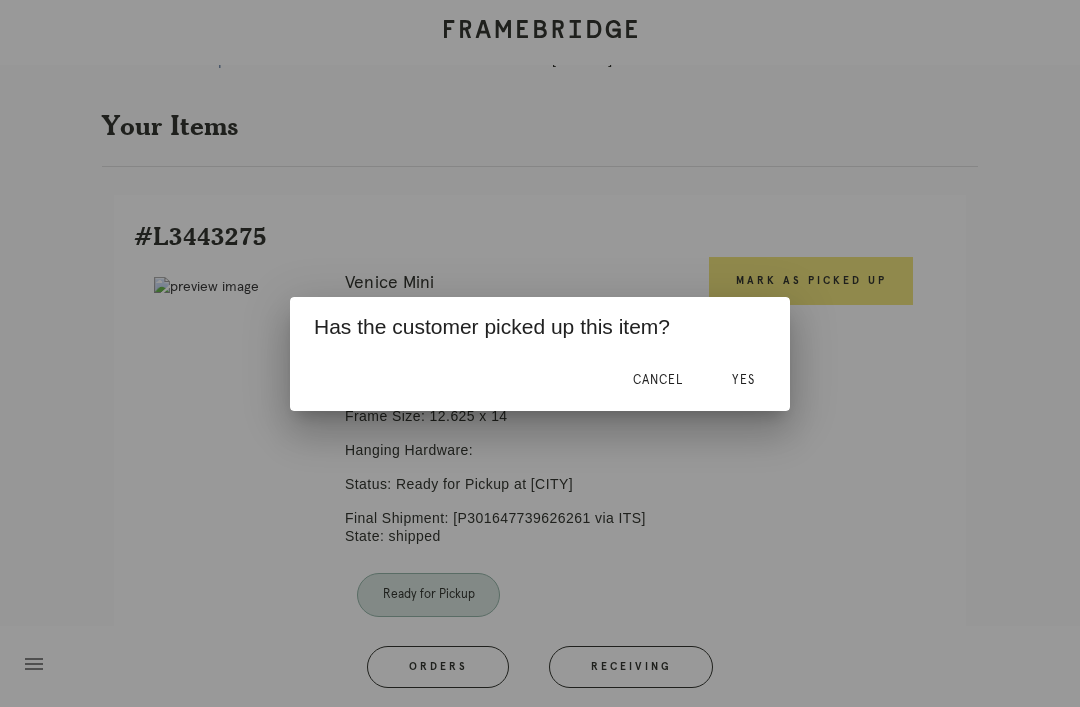 click on "Yes" at bounding box center [743, 381] 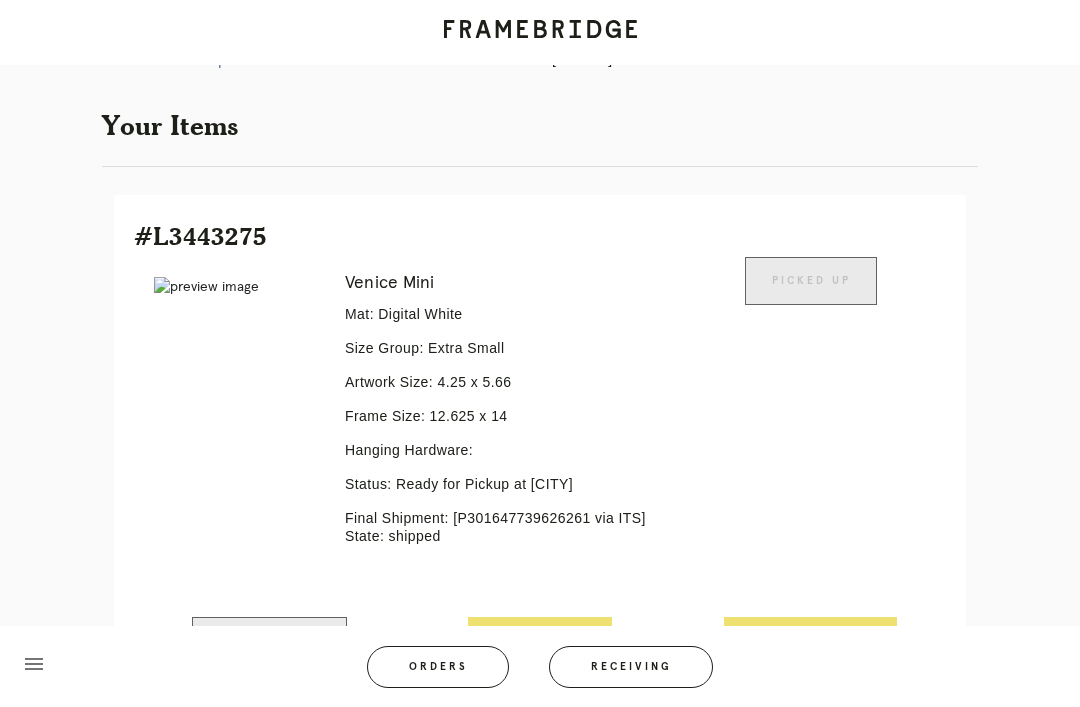 click on "Orders" at bounding box center [438, 667] 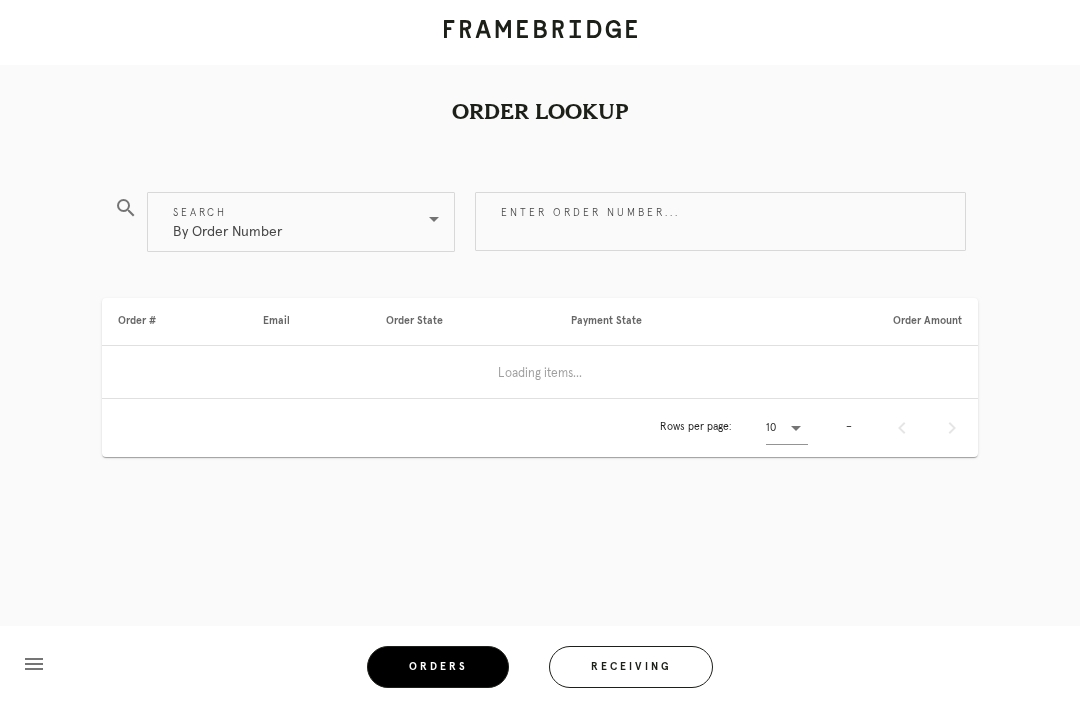 scroll, scrollTop: 0, scrollLeft: 0, axis: both 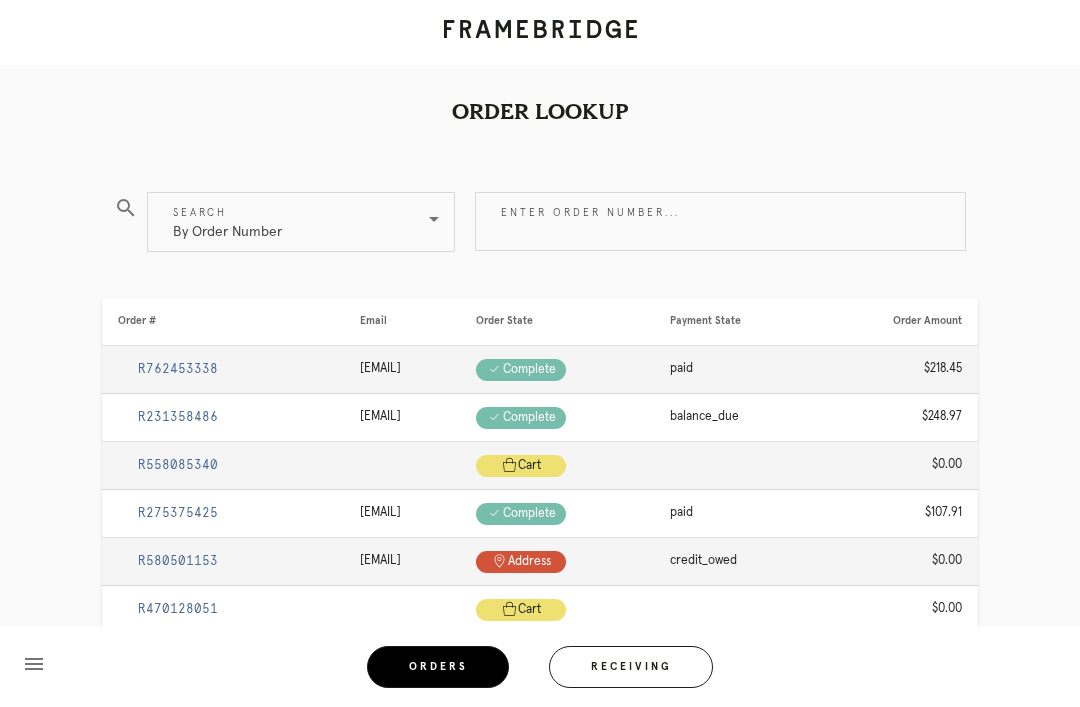 click on "Receiving" at bounding box center [631, 667] 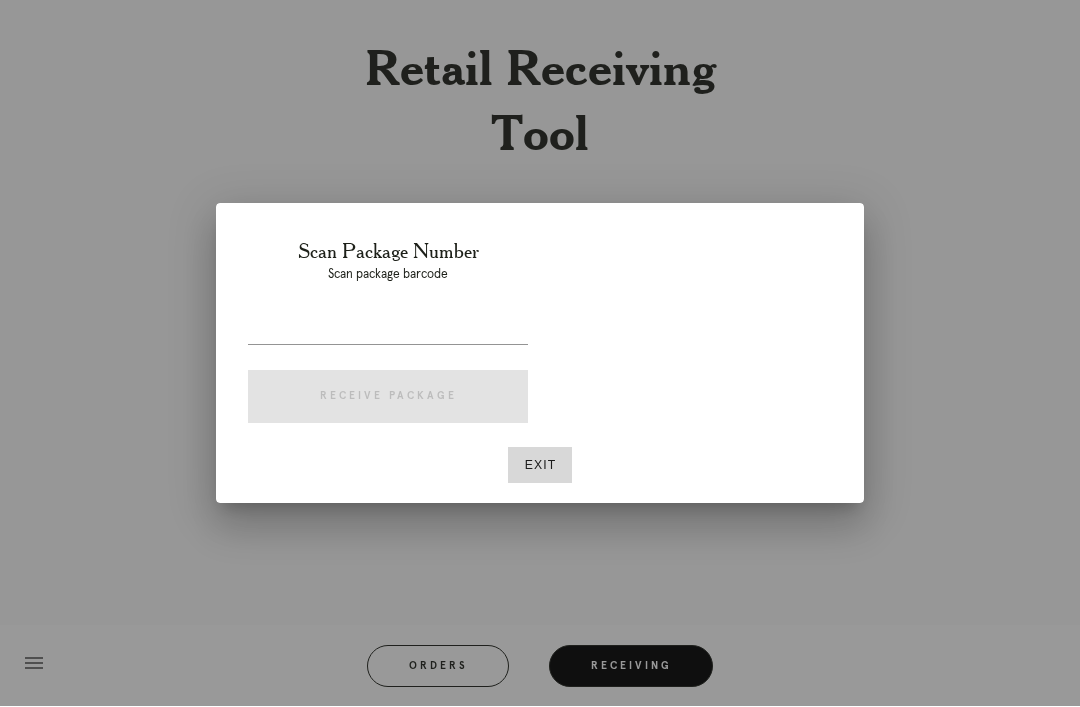 scroll, scrollTop: 64, scrollLeft: 0, axis: vertical 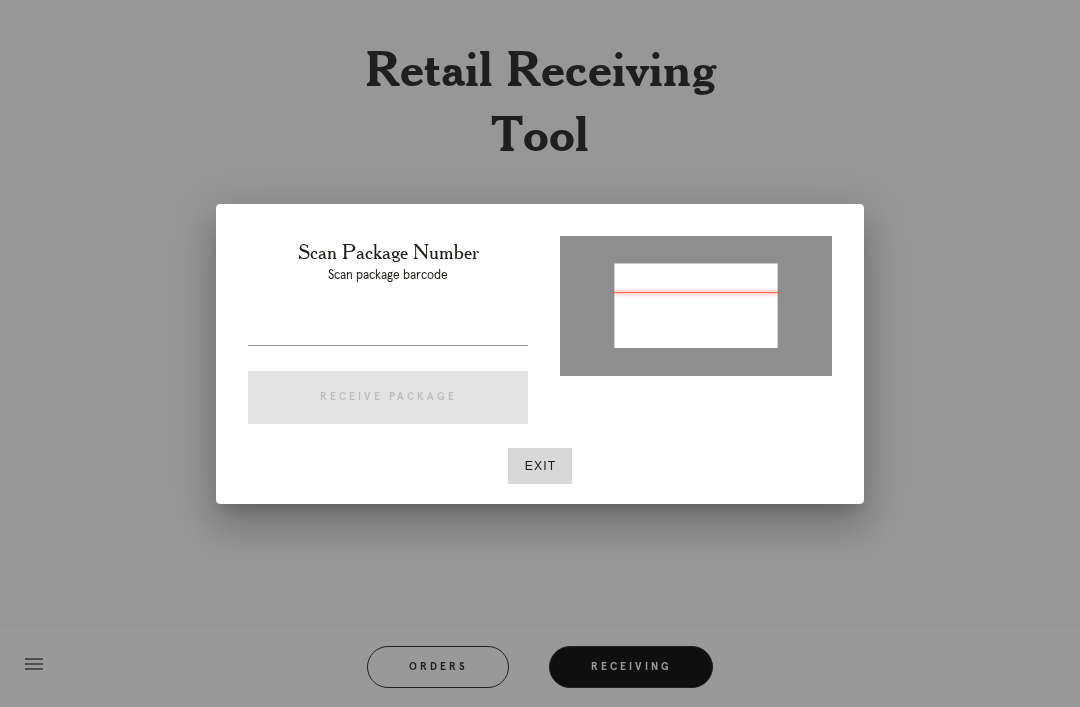 type on "P842235976707463" 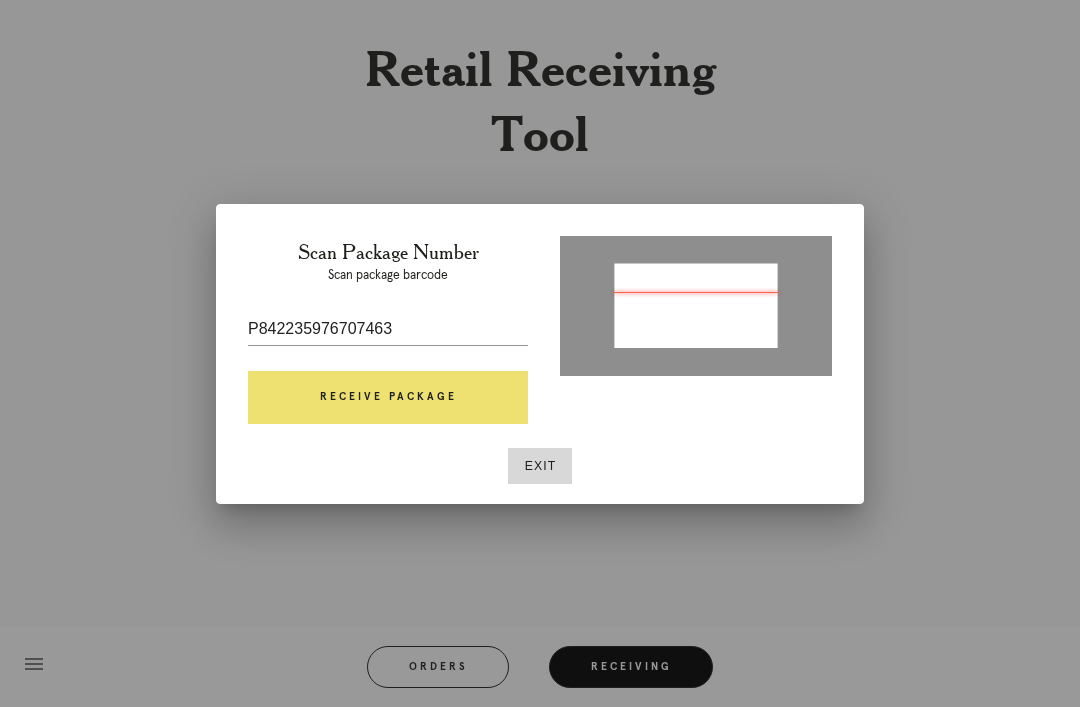 click on "Receive Package" at bounding box center (388, 398) 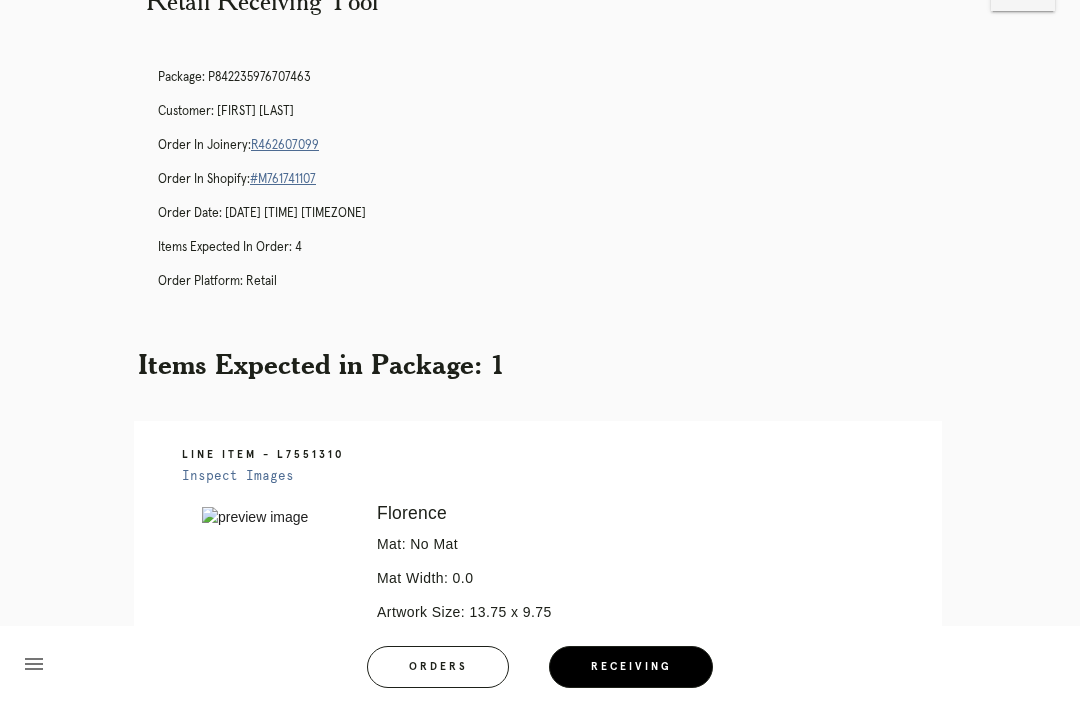 click on "Orders" at bounding box center (438, 667) 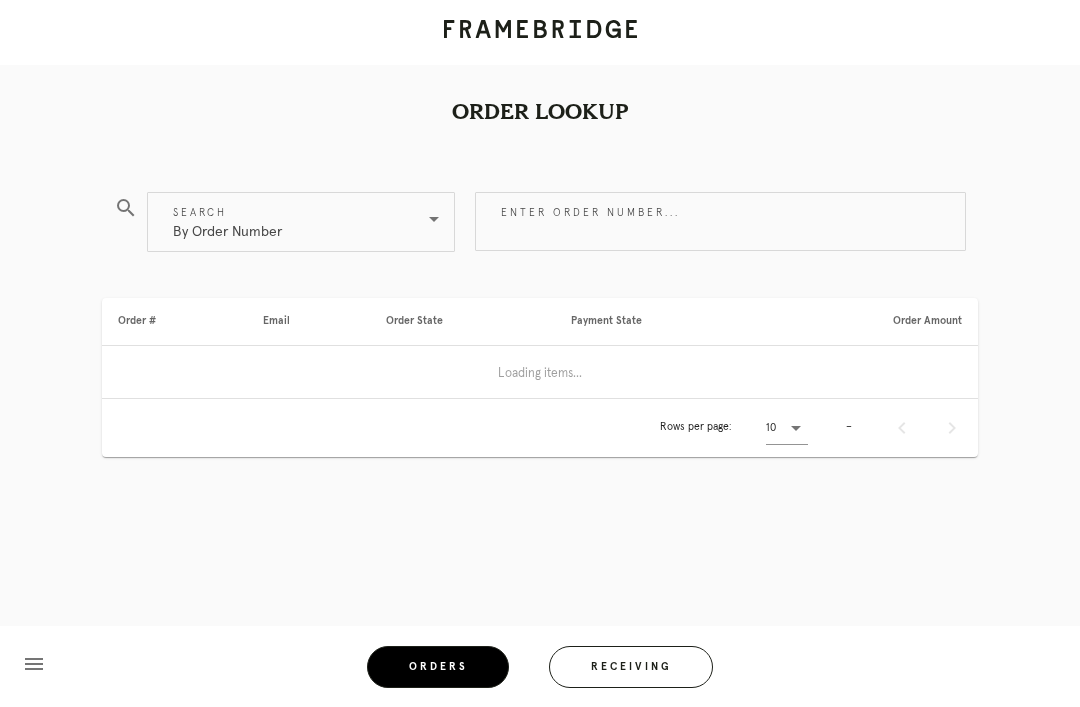 click on "Receiving" at bounding box center (631, 667) 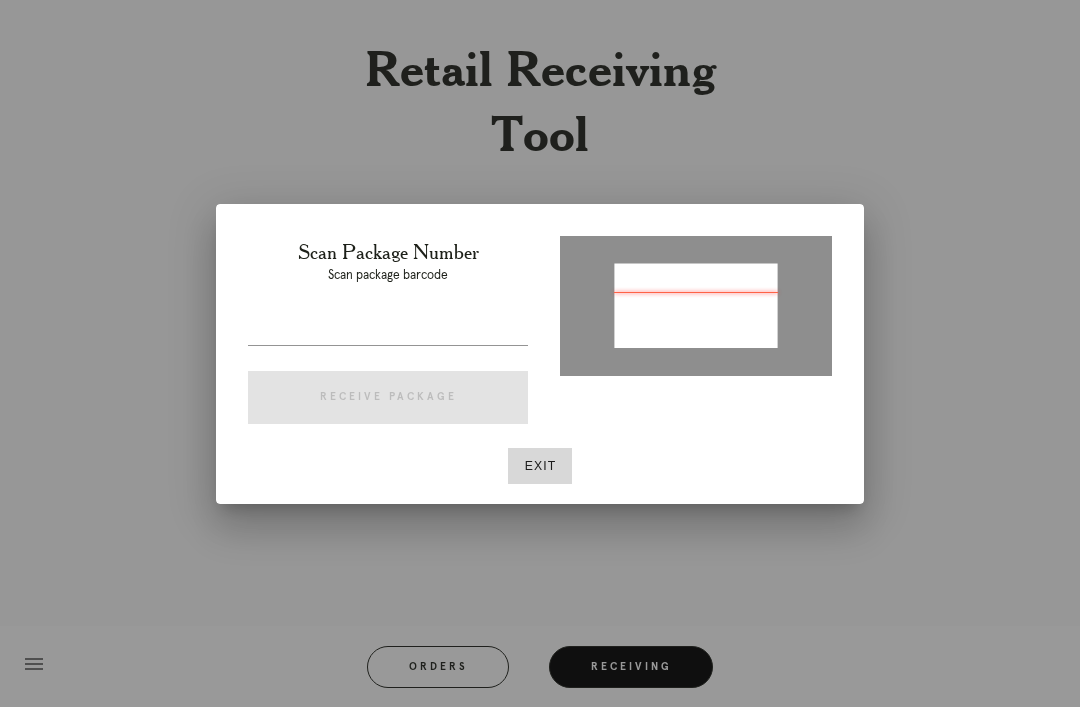 type on "P842235976707463" 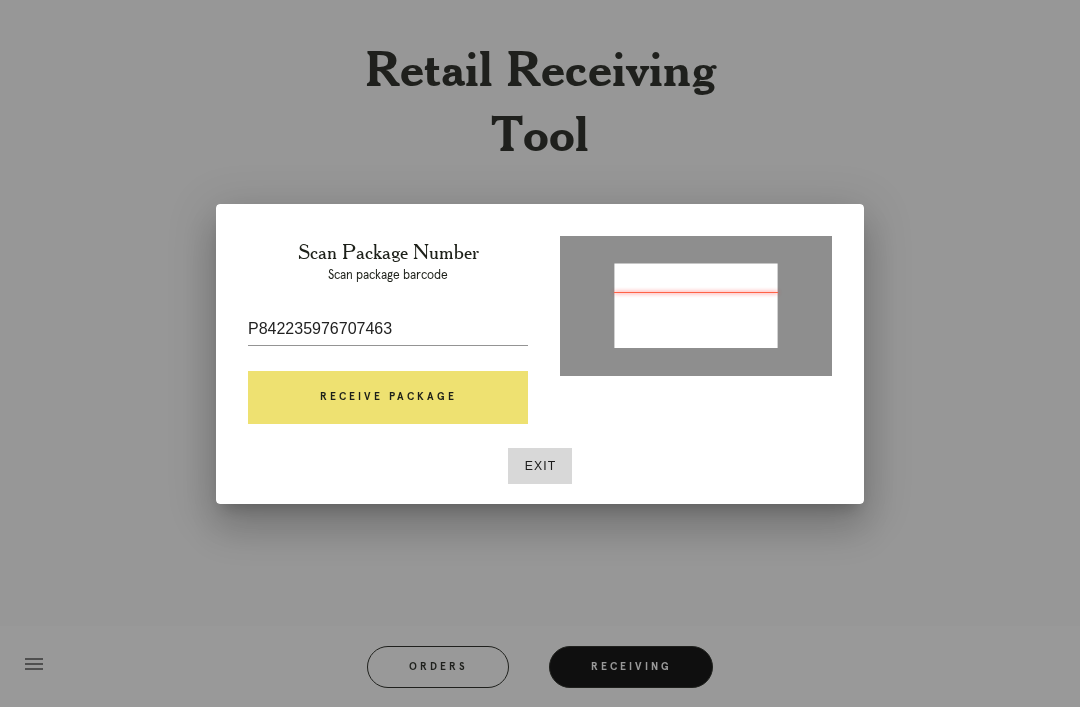 click on "Receive Package" at bounding box center [388, 398] 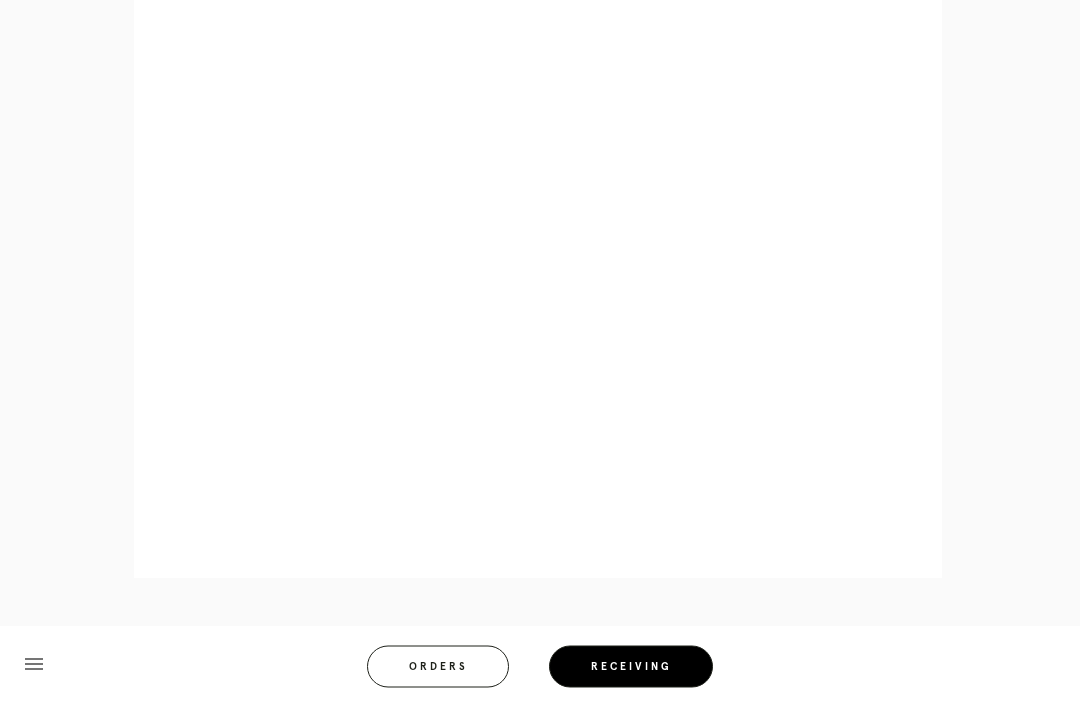 scroll, scrollTop: 910, scrollLeft: 0, axis: vertical 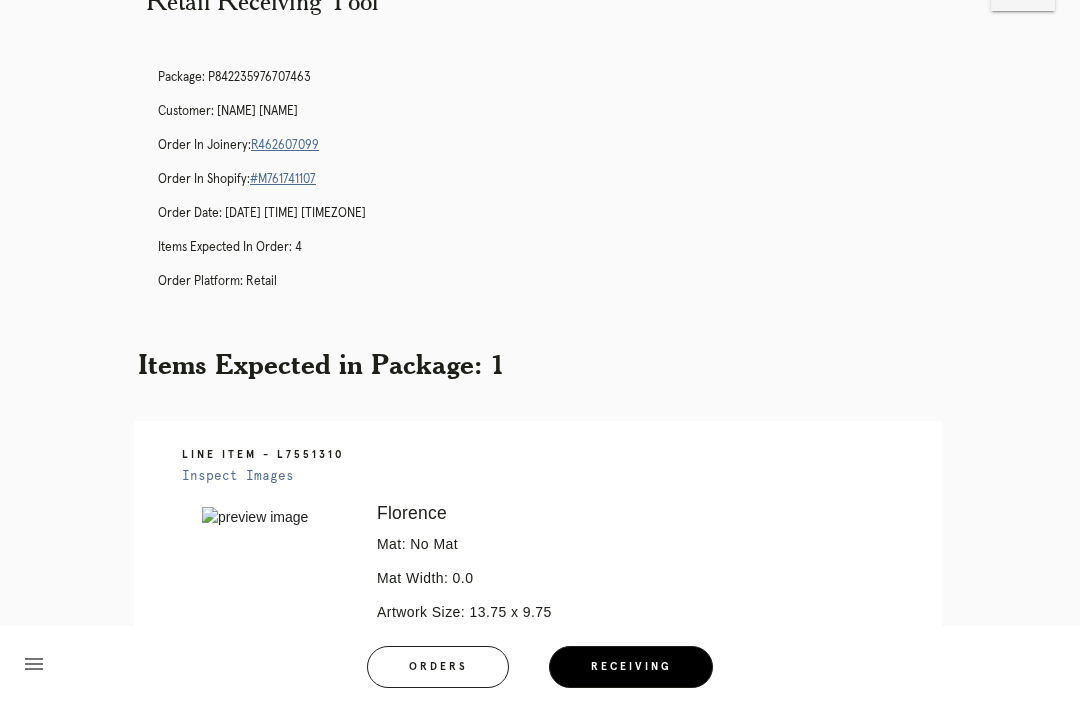 click on "Orders" at bounding box center [438, 667] 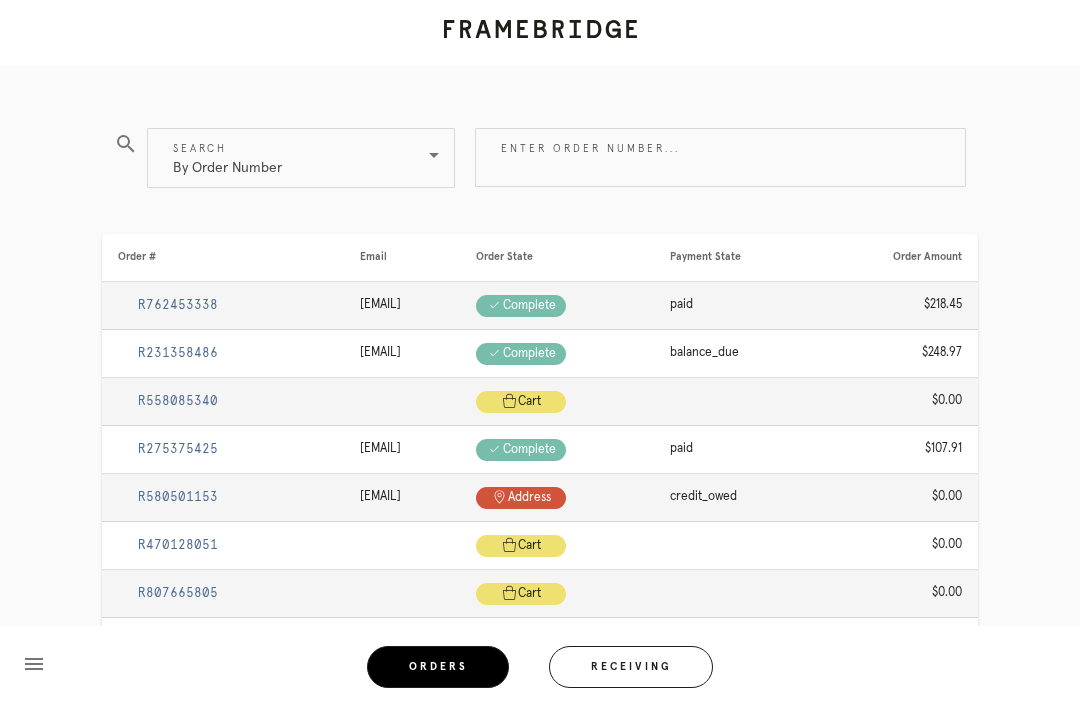 click on "Receiving" at bounding box center [631, 667] 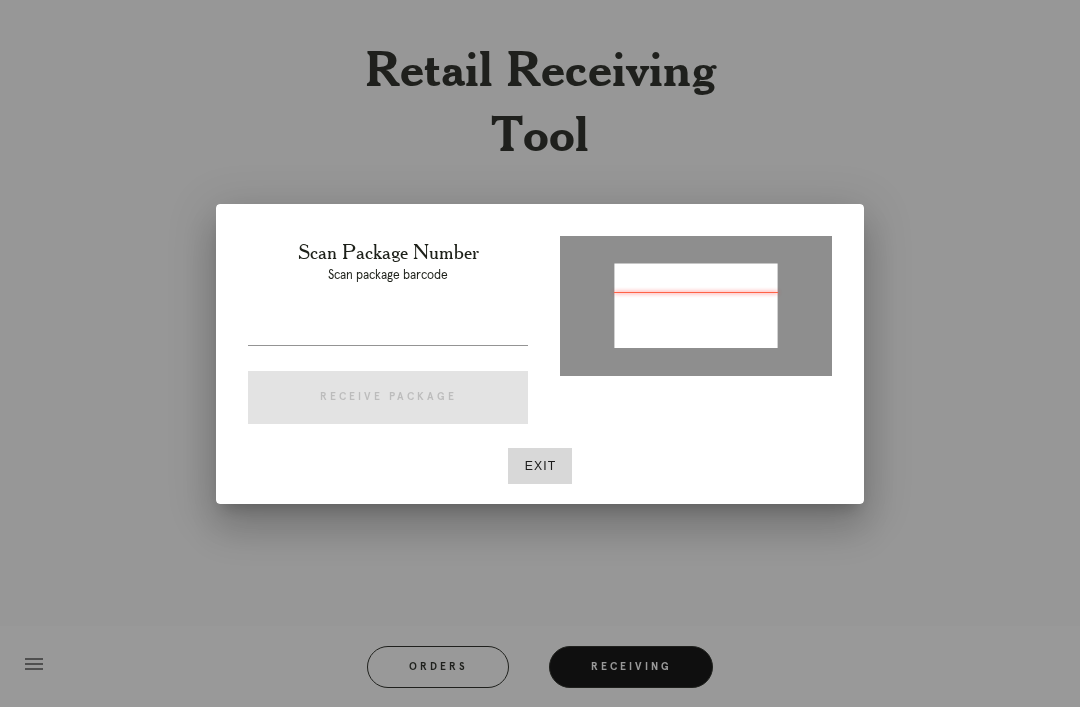 type on "P662000716915537" 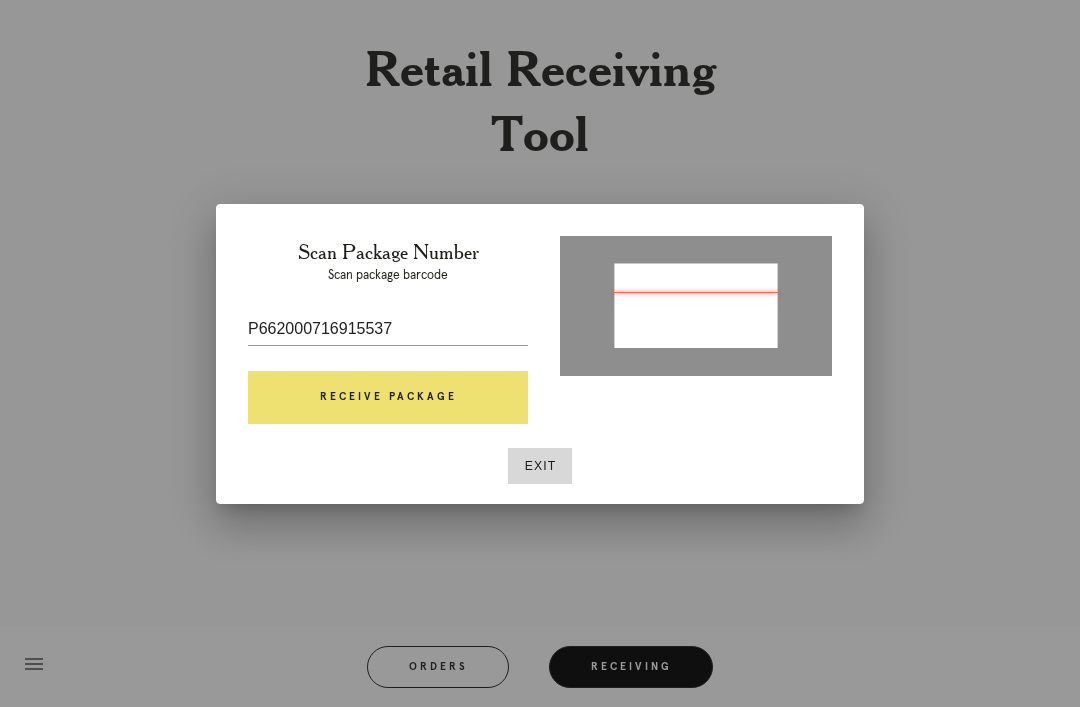 click on "Receive Package" at bounding box center (388, 398) 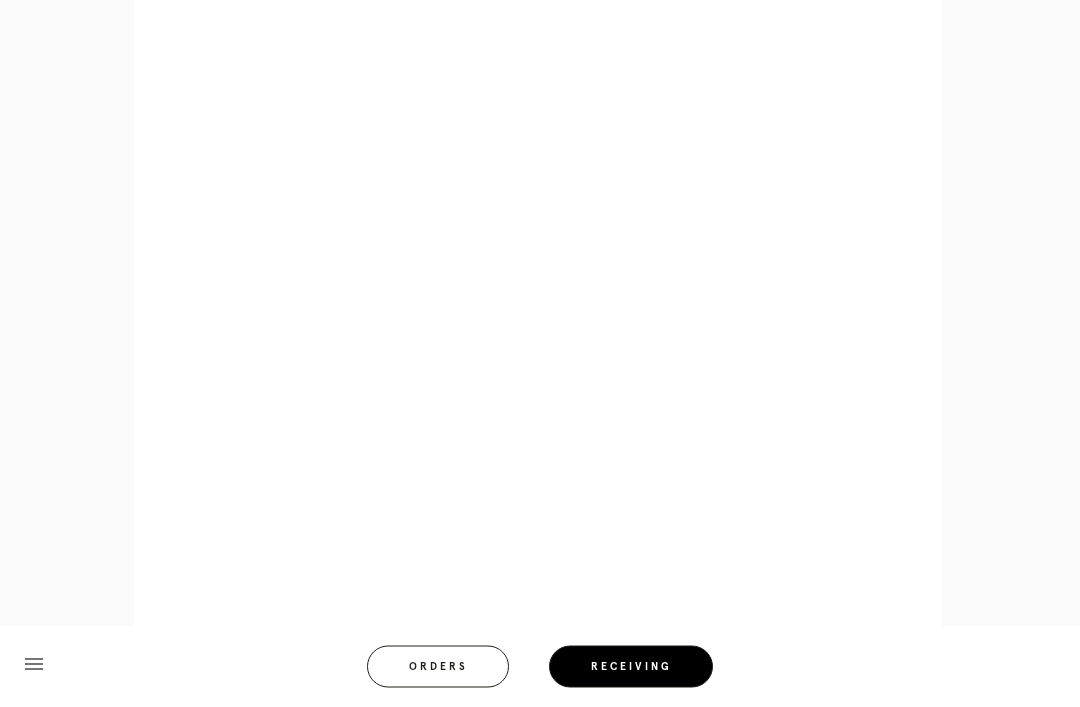 scroll, scrollTop: 910, scrollLeft: 0, axis: vertical 